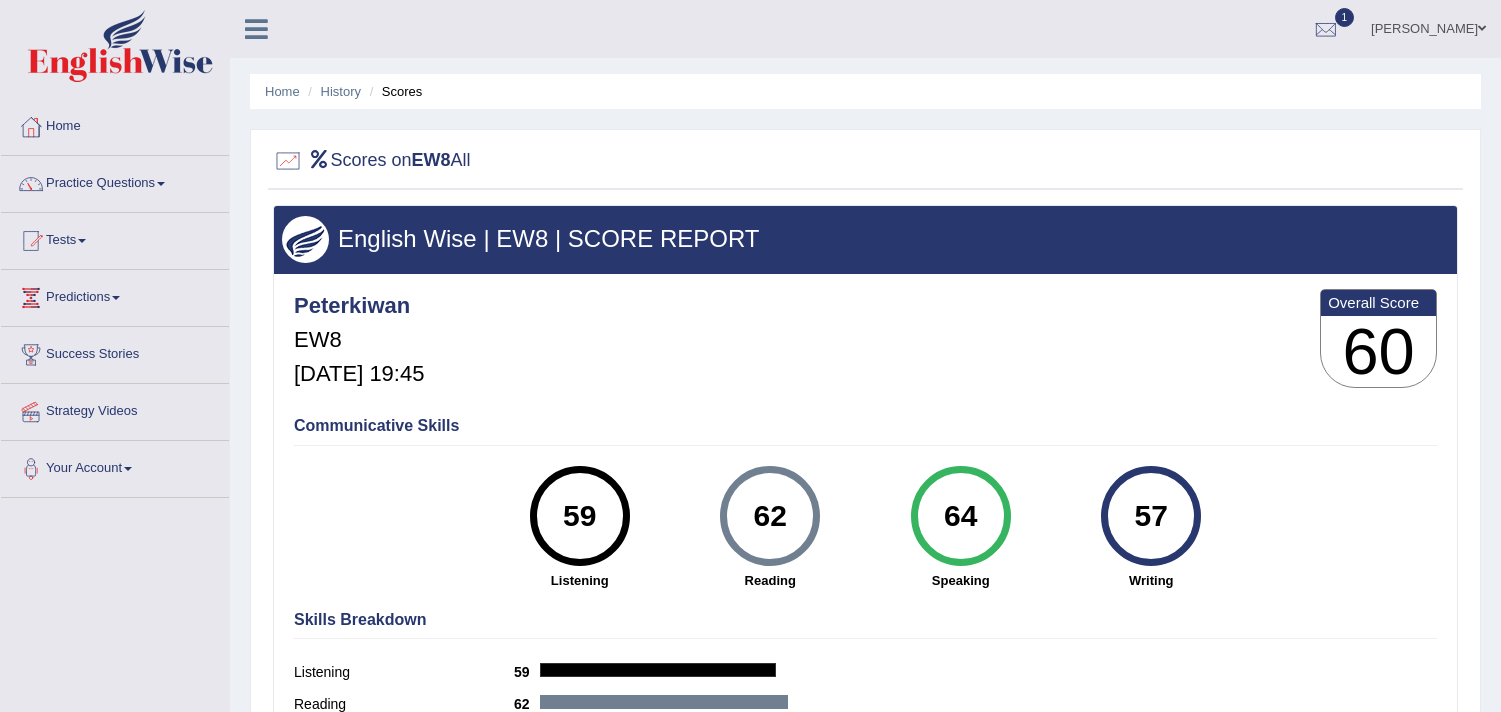 scroll, scrollTop: 337, scrollLeft: 0, axis: vertical 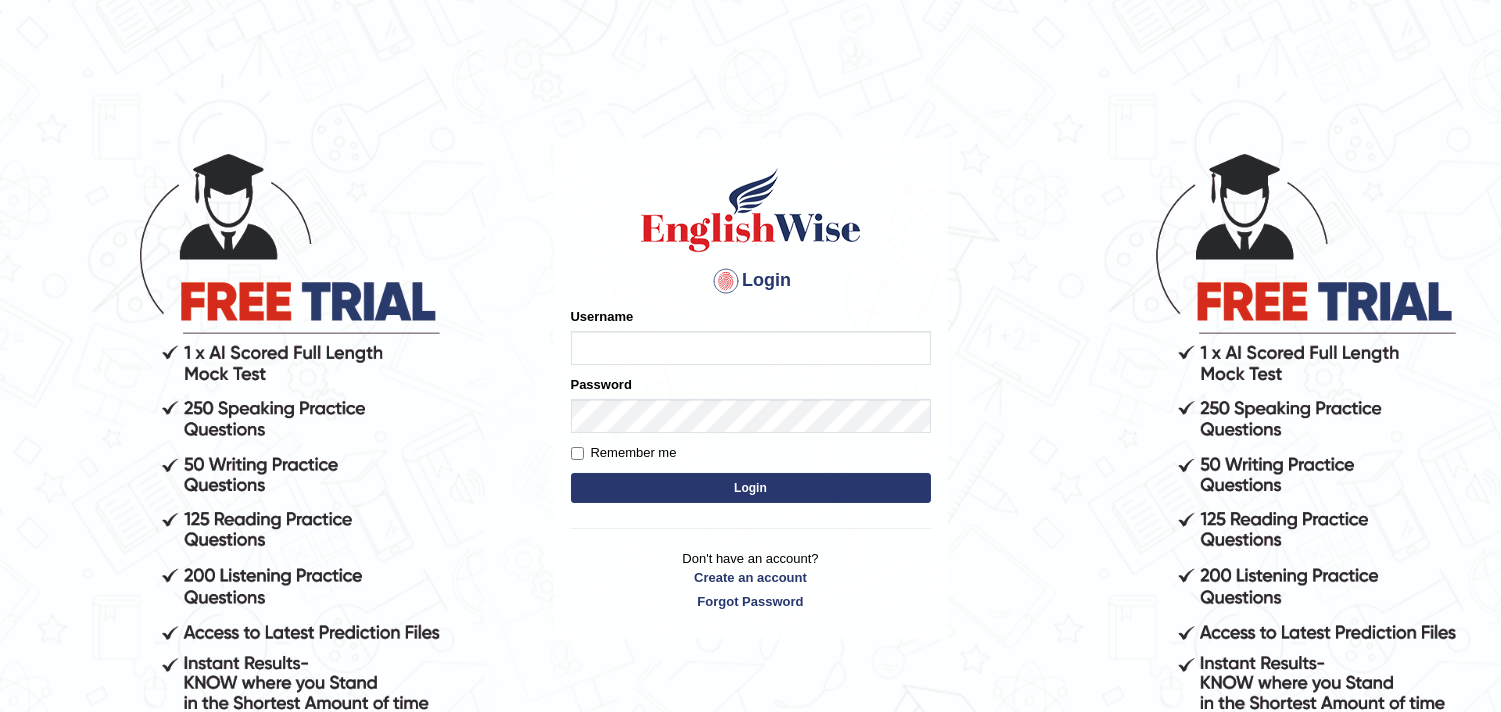 click on "Username" at bounding box center [751, 348] 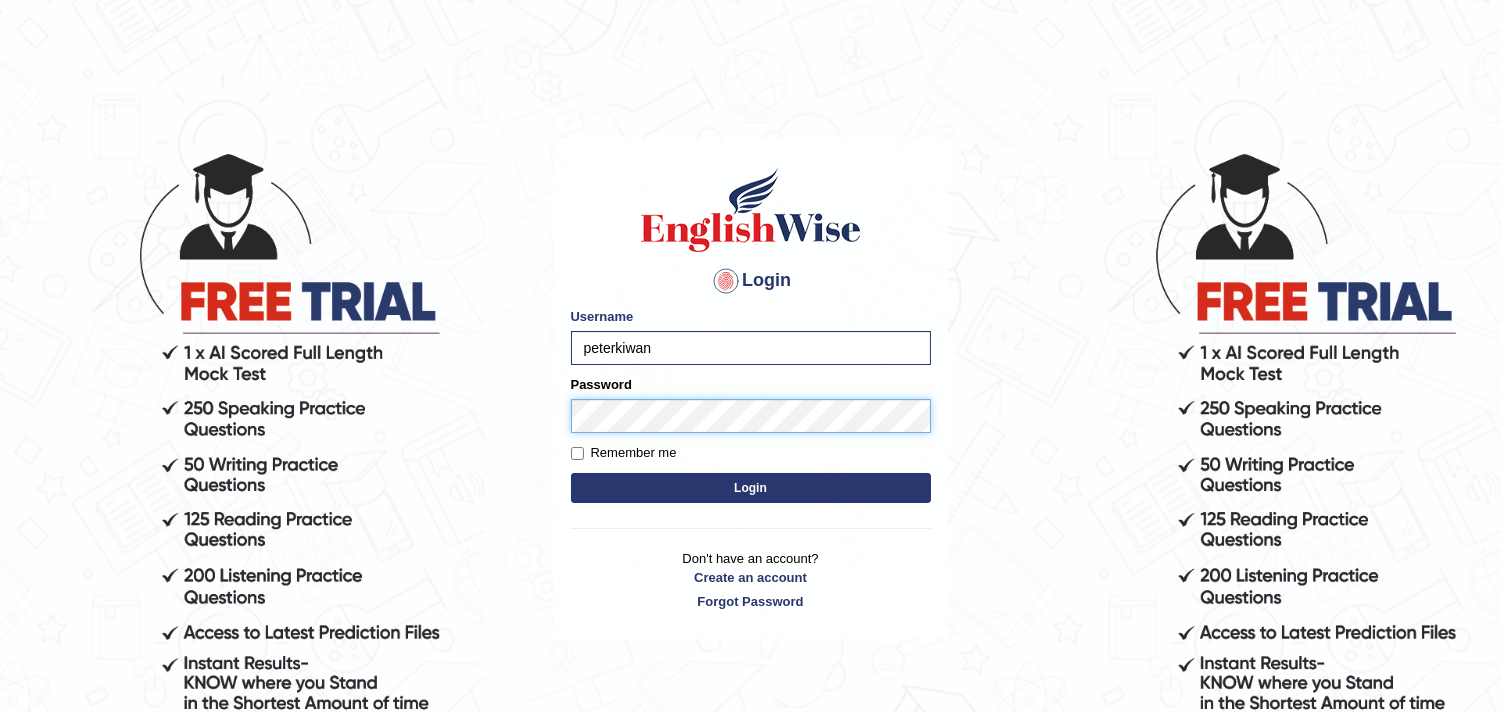 click on "Login" at bounding box center (751, 488) 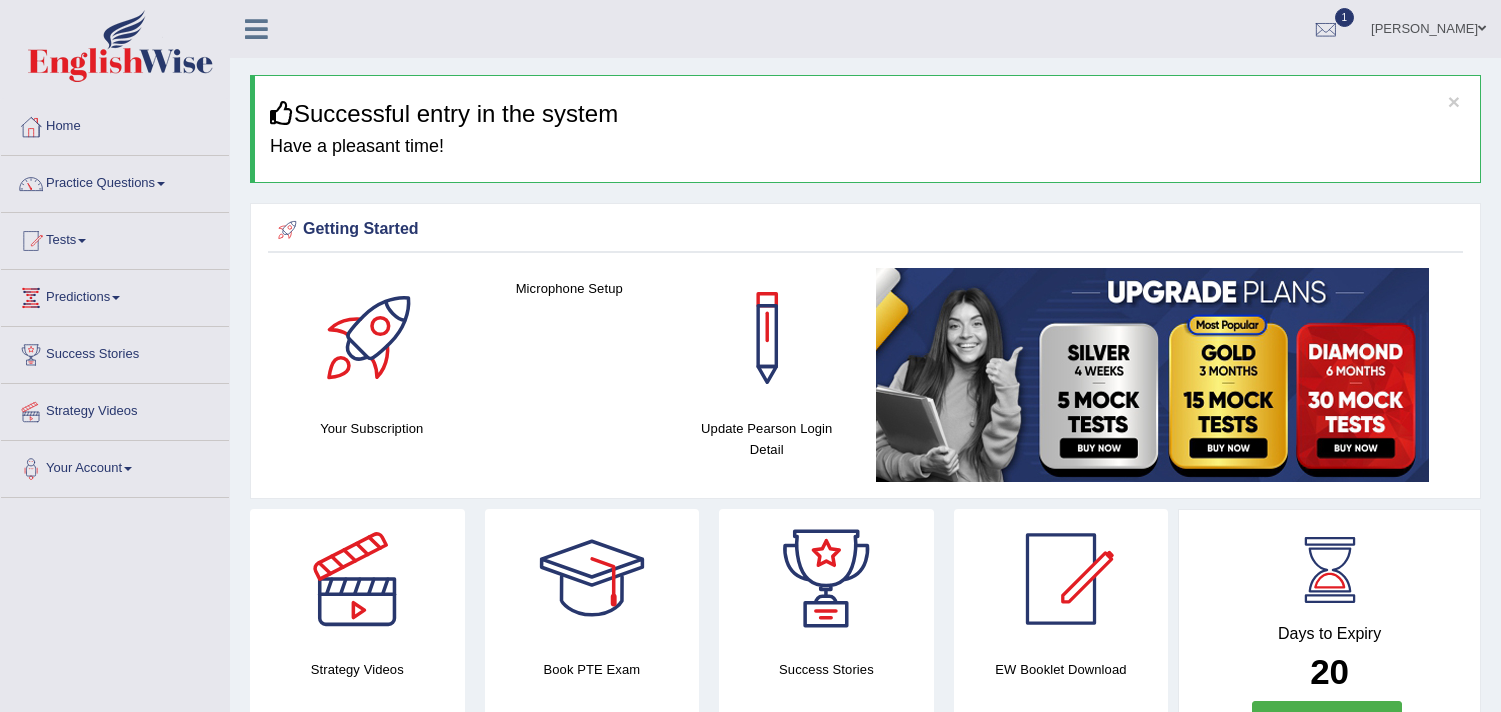 scroll, scrollTop: 0, scrollLeft: 0, axis: both 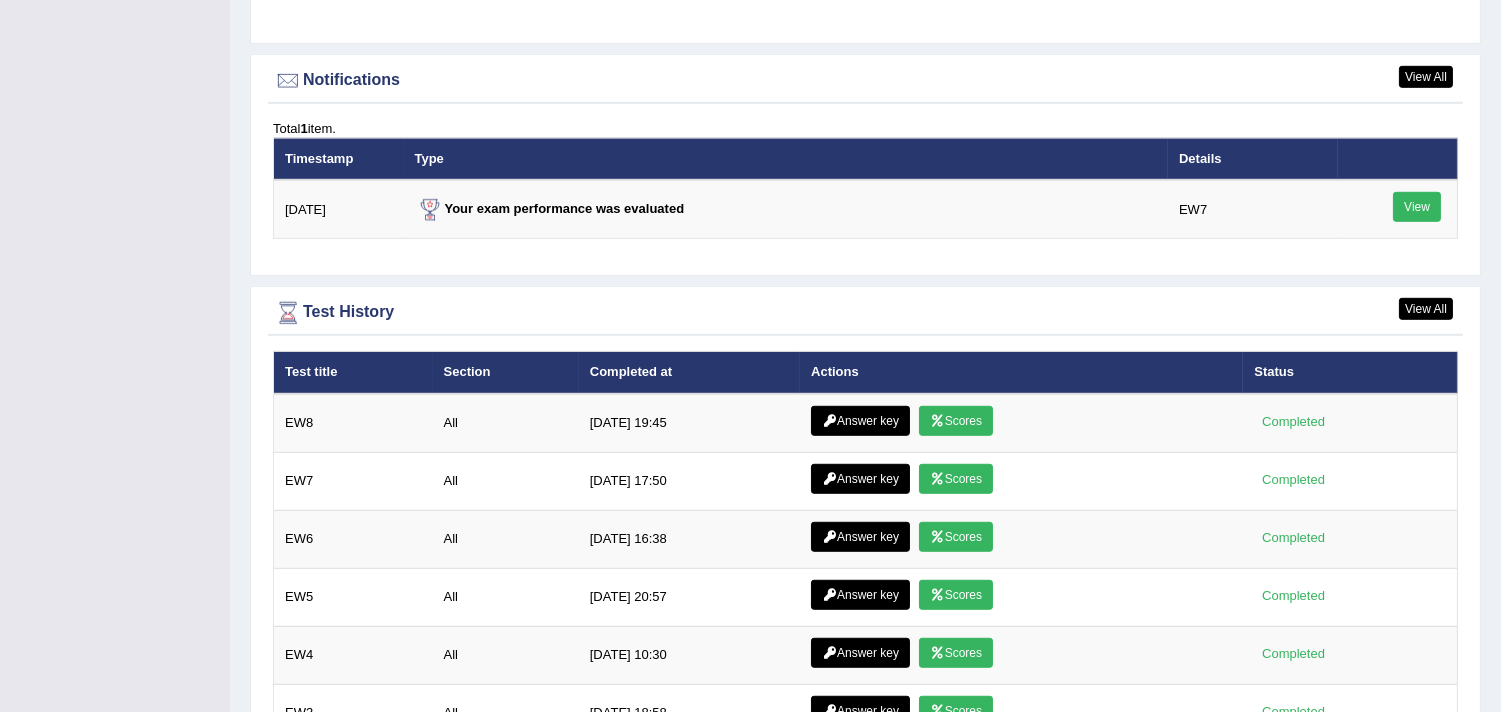 drag, startPoint x: 1516, startPoint y: 104, endPoint x: 1514, endPoint y: 586, distance: 482.00415 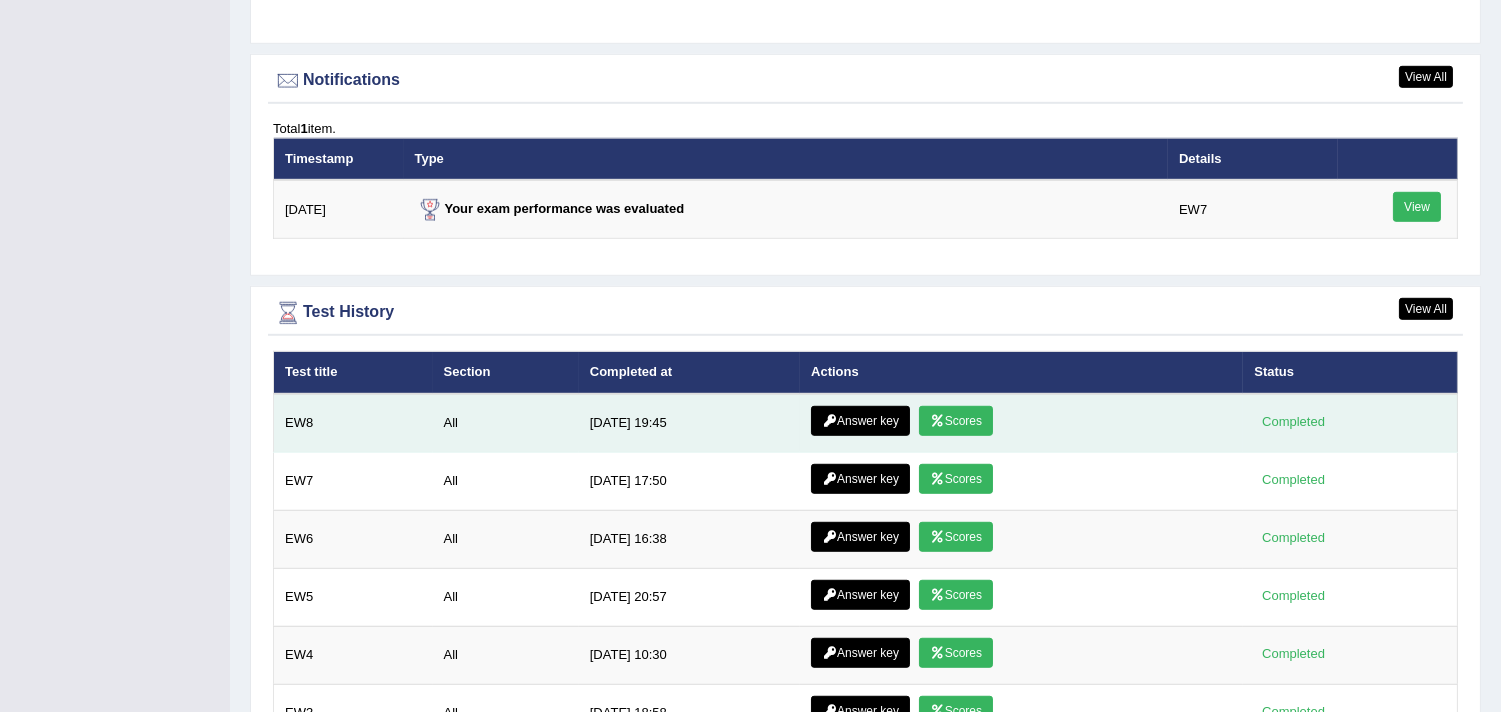 click at bounding box center [829, 421] 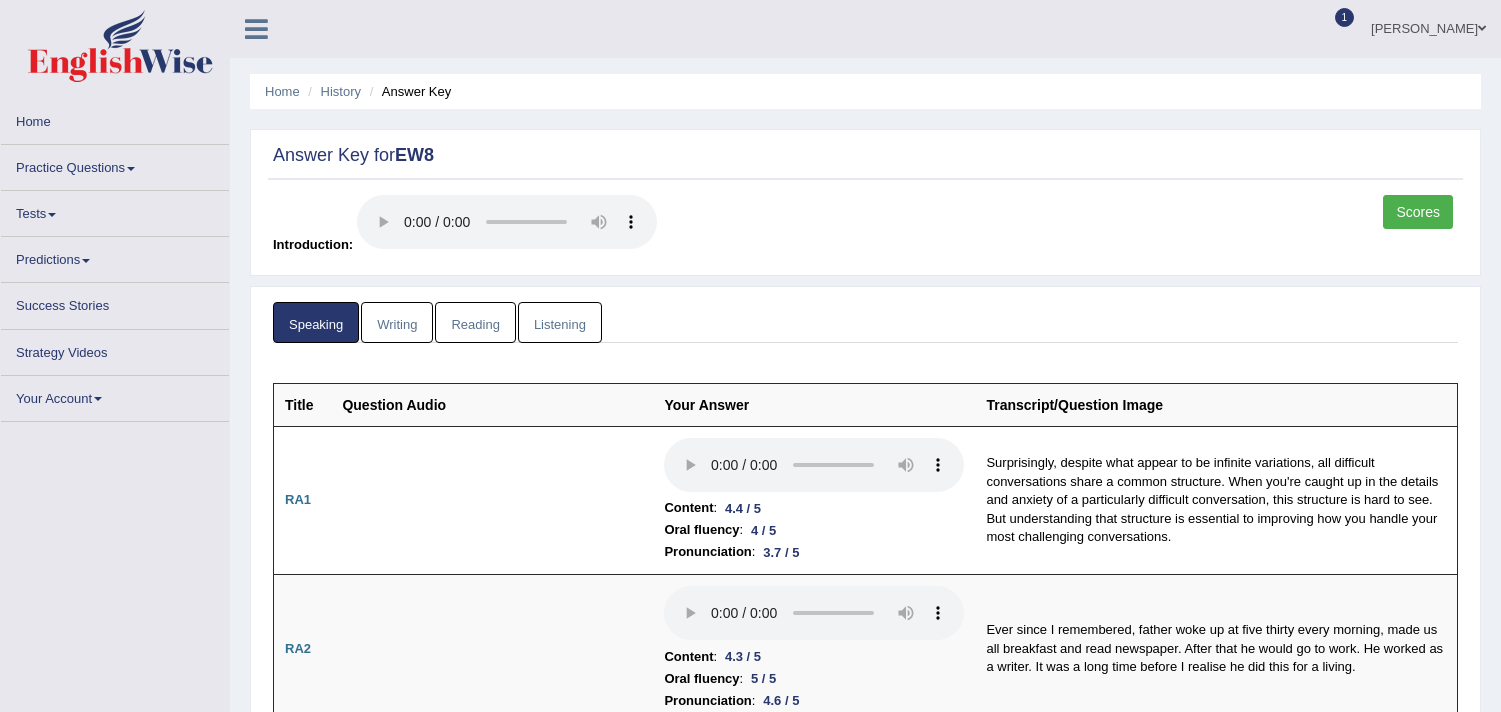 scroll, scrollTop: 0, scrollLeft: 0, axis: both 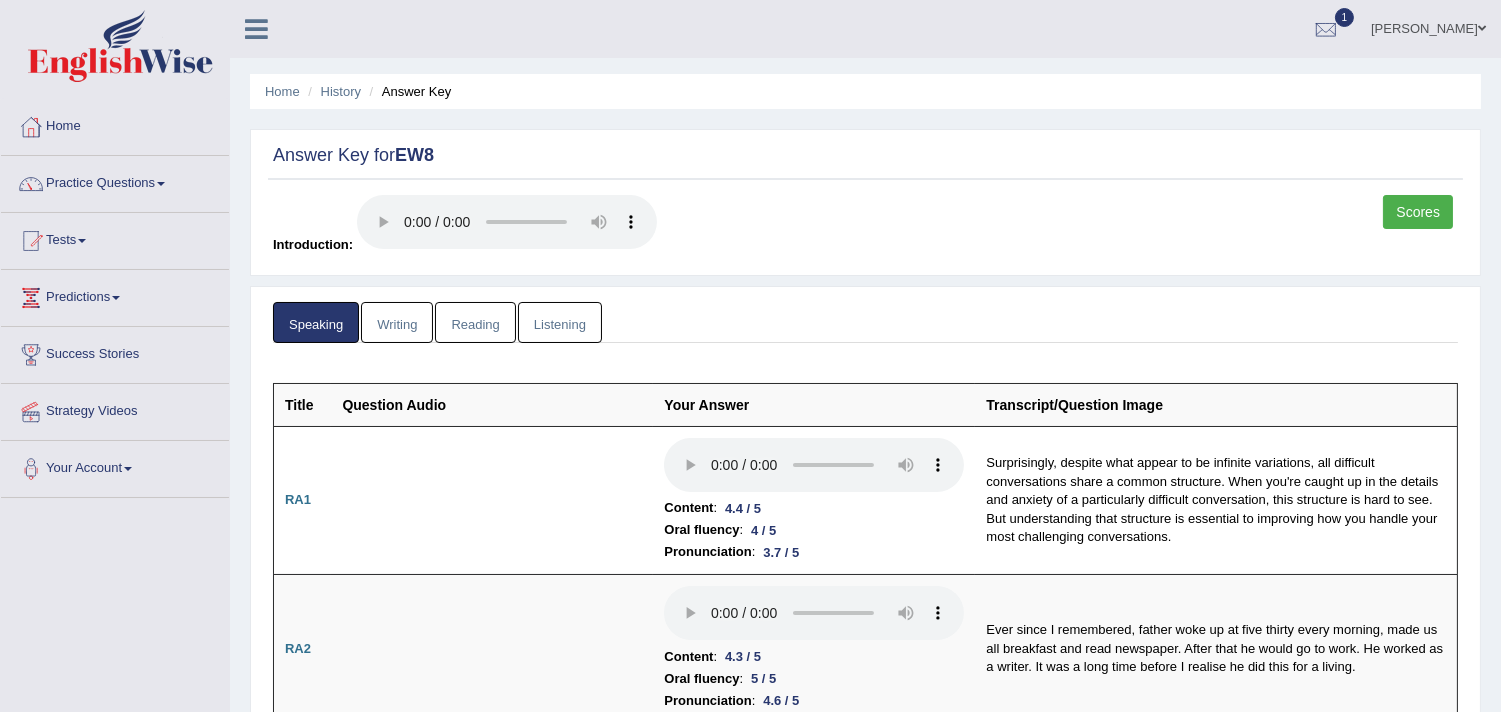click on "1" at bounding box center [1326, 26] 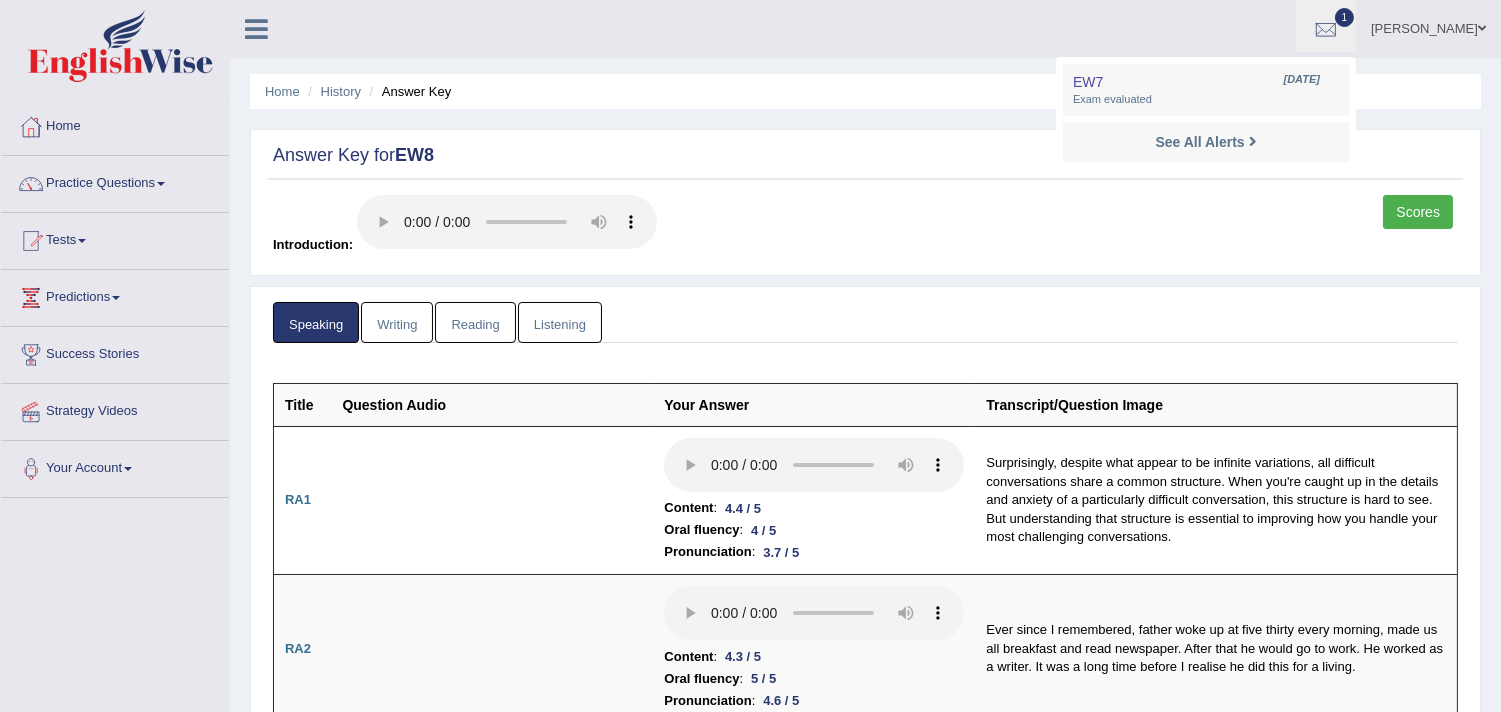 click on "Scores
Introduction:" at bounding box center (865, 230) 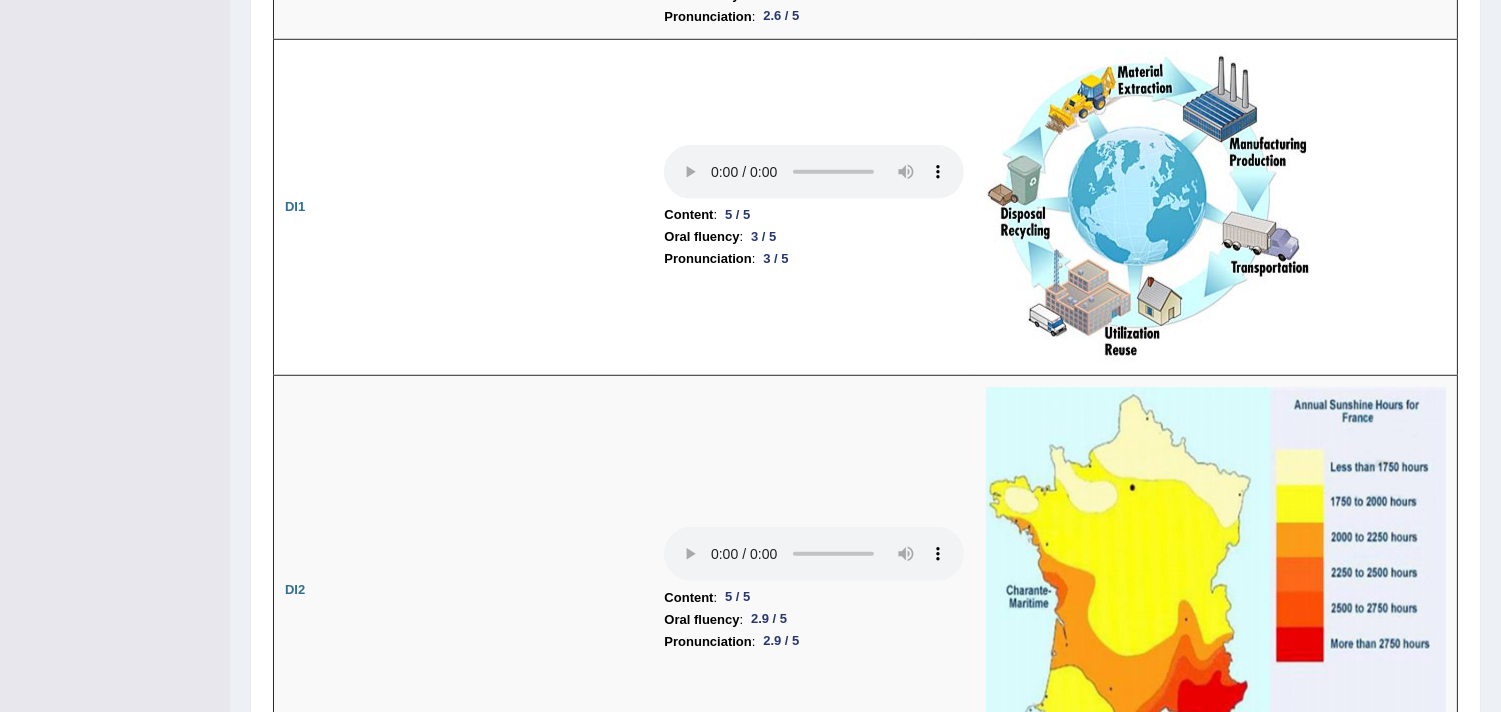scroll, scrollTop: 0, scrollLeft: 0, axis: both 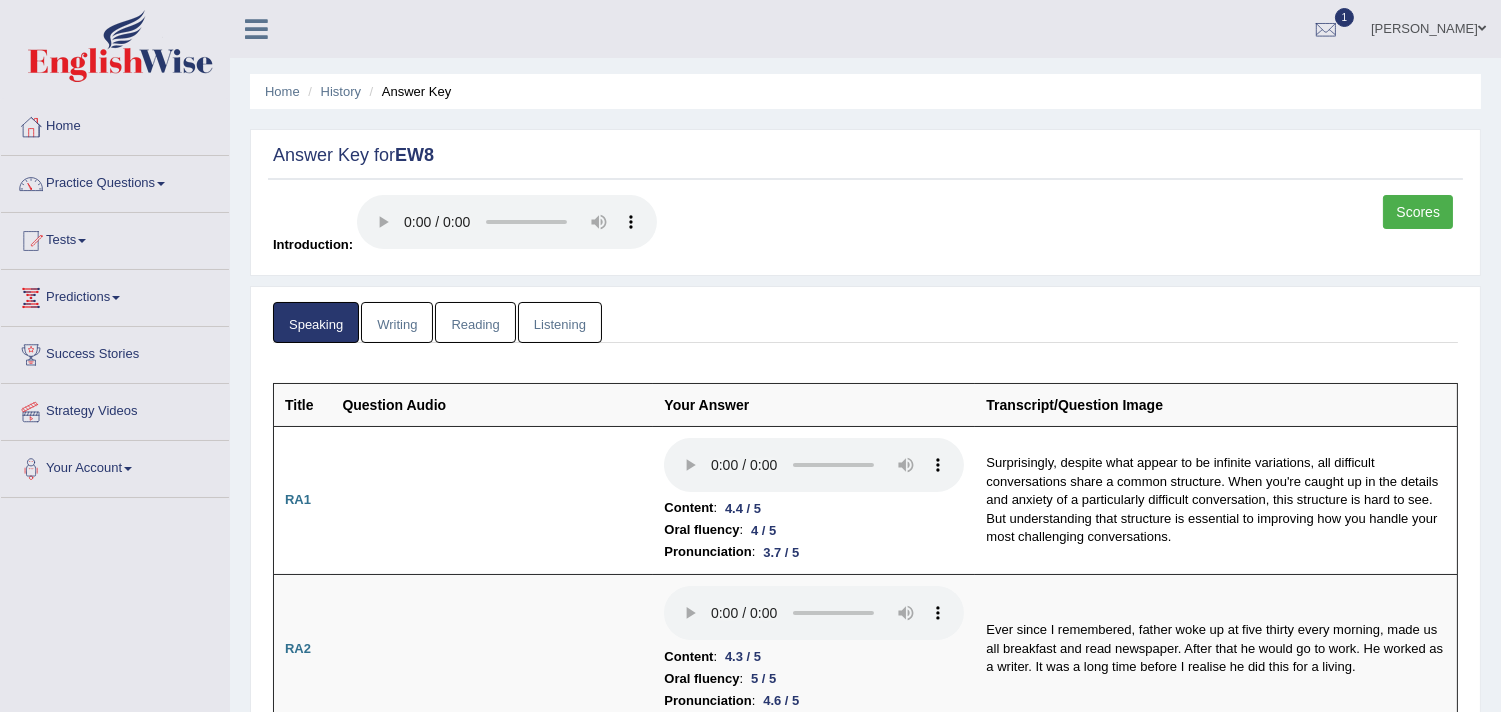 click on "Writing" at bounding box center (397, 322) 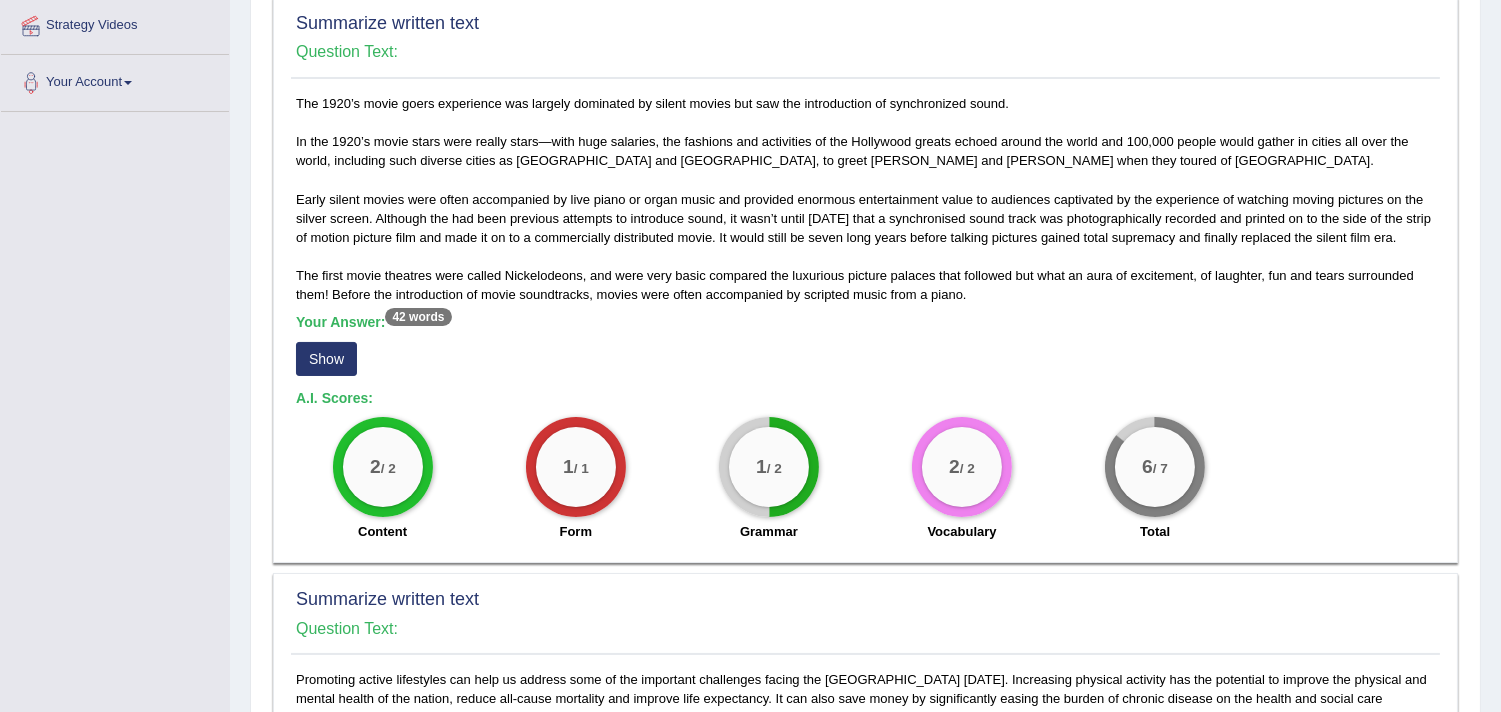scroll, scrollTop: 375, scrollLeft: 0, axis: vertical 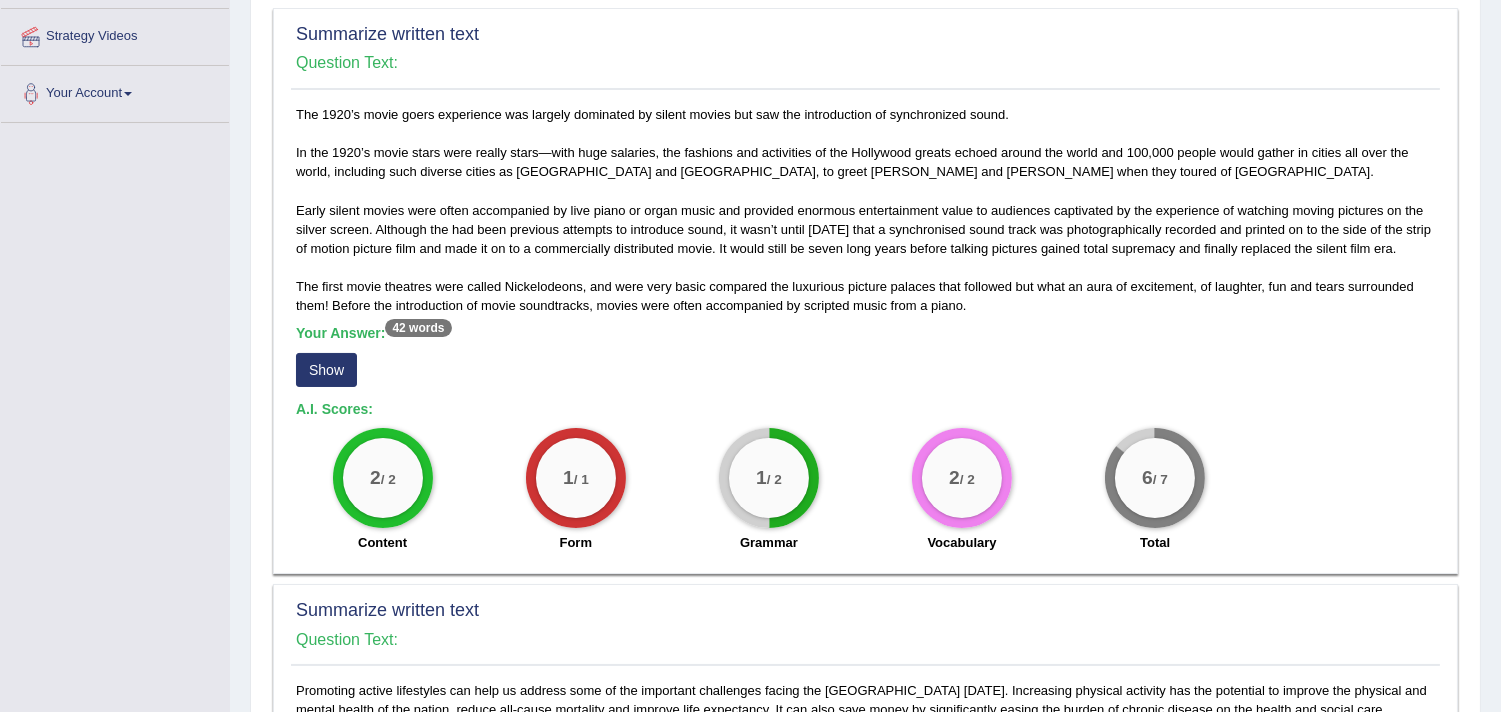 click on "Show" at bounding box center (326, 370) 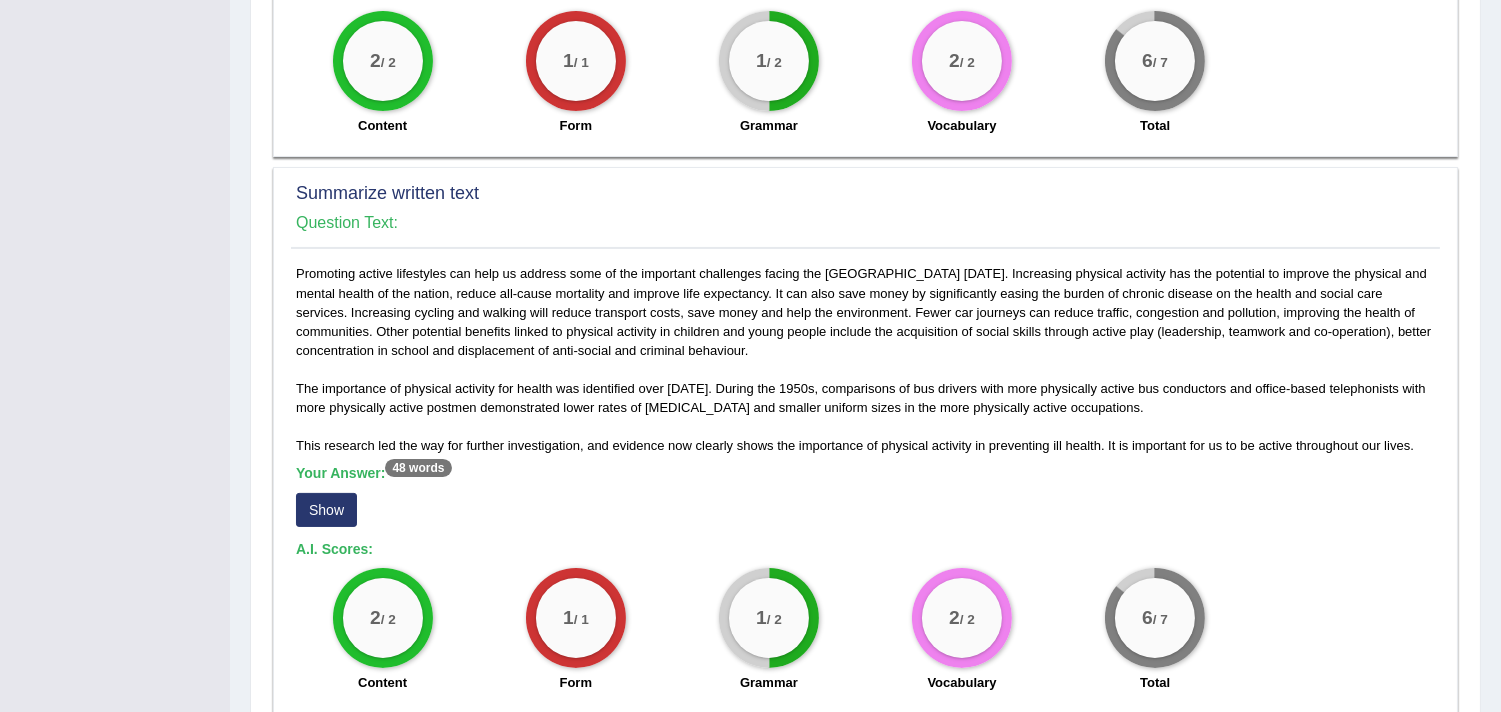 scroll, scrollTop: 864, scrollLeft: 0, axis: vertical 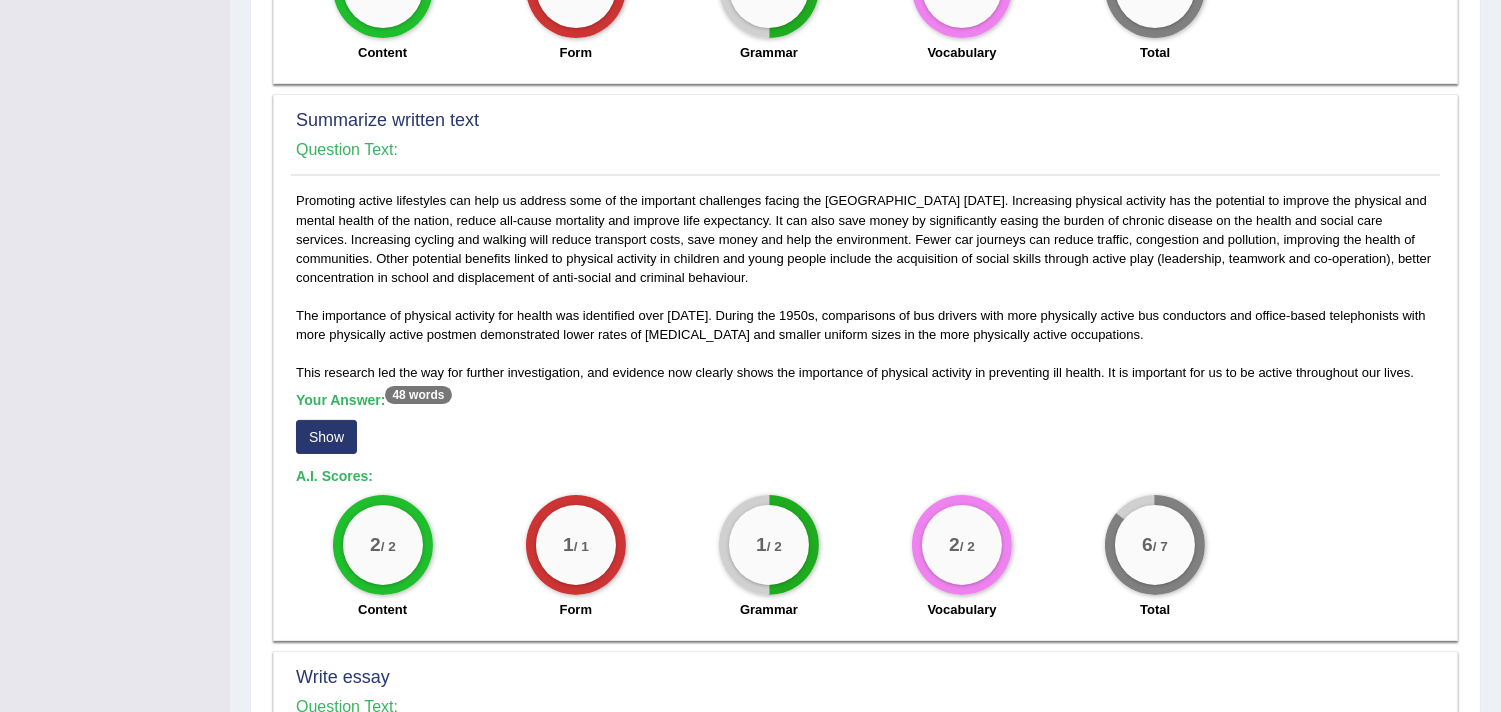 click on "Show" at bounding box center [326, 437] 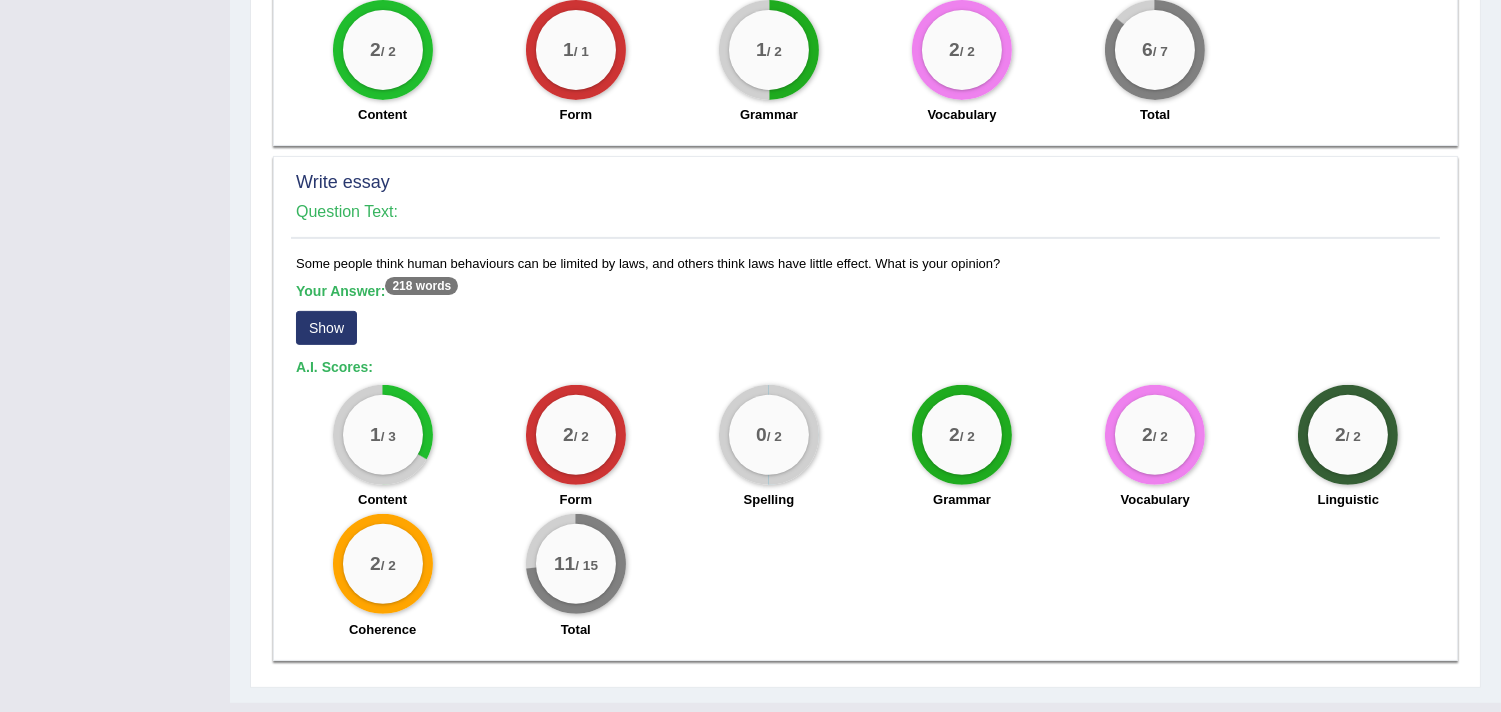 scroll, scrollTop: 1393, scrollLeft: 0, axis: vertical 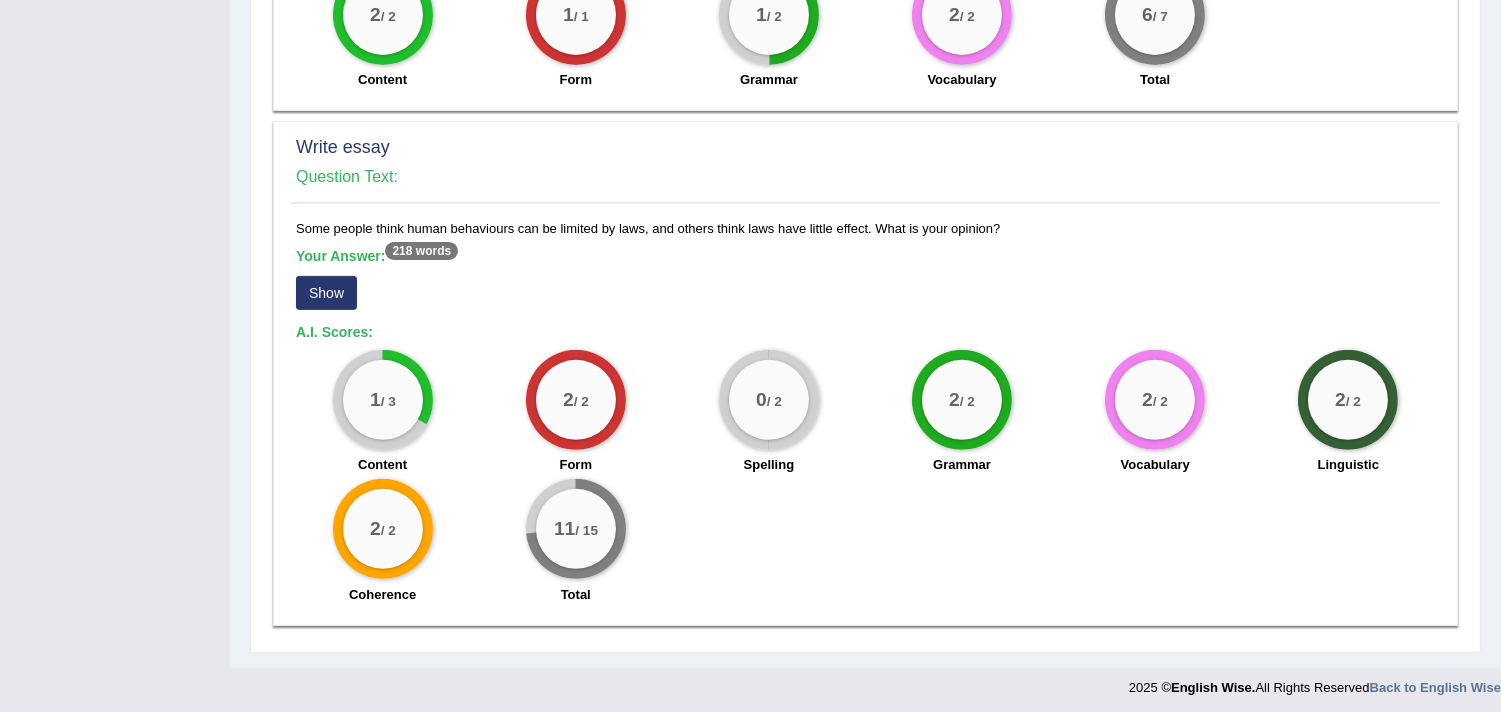 click on "Show" at bounding box center (326, 293) 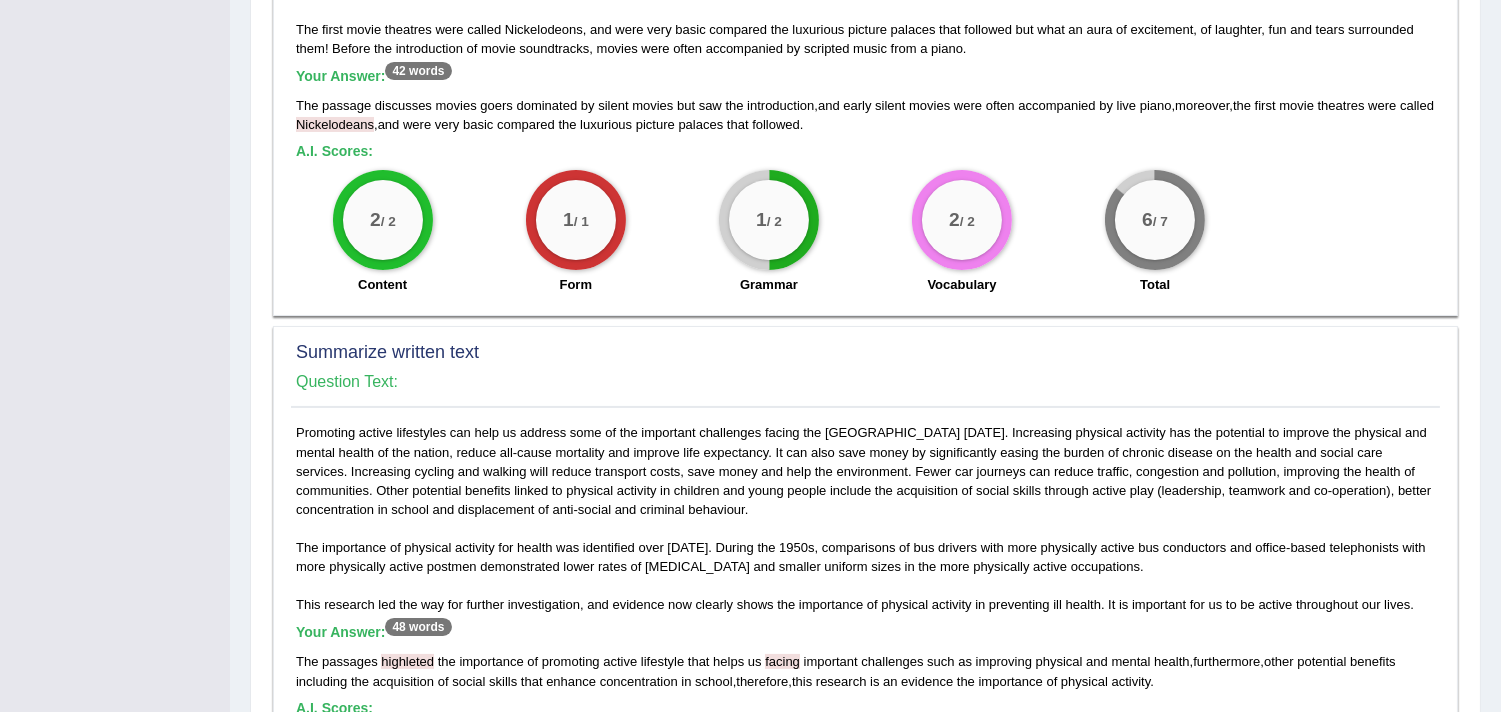 scroll, scrollTop: 326, scrollLeft: 0, axis: vertical 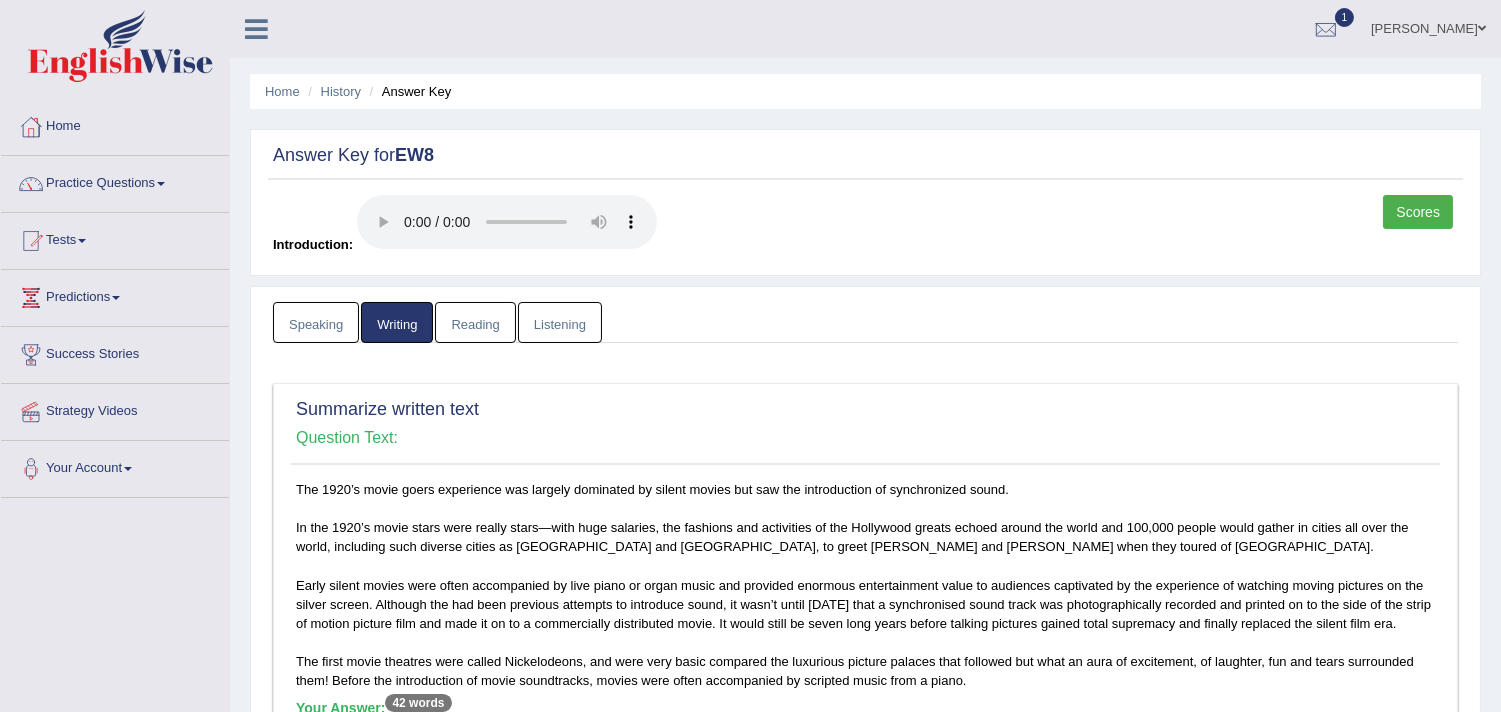 click on "Reading" at bounding box center [475, 322] 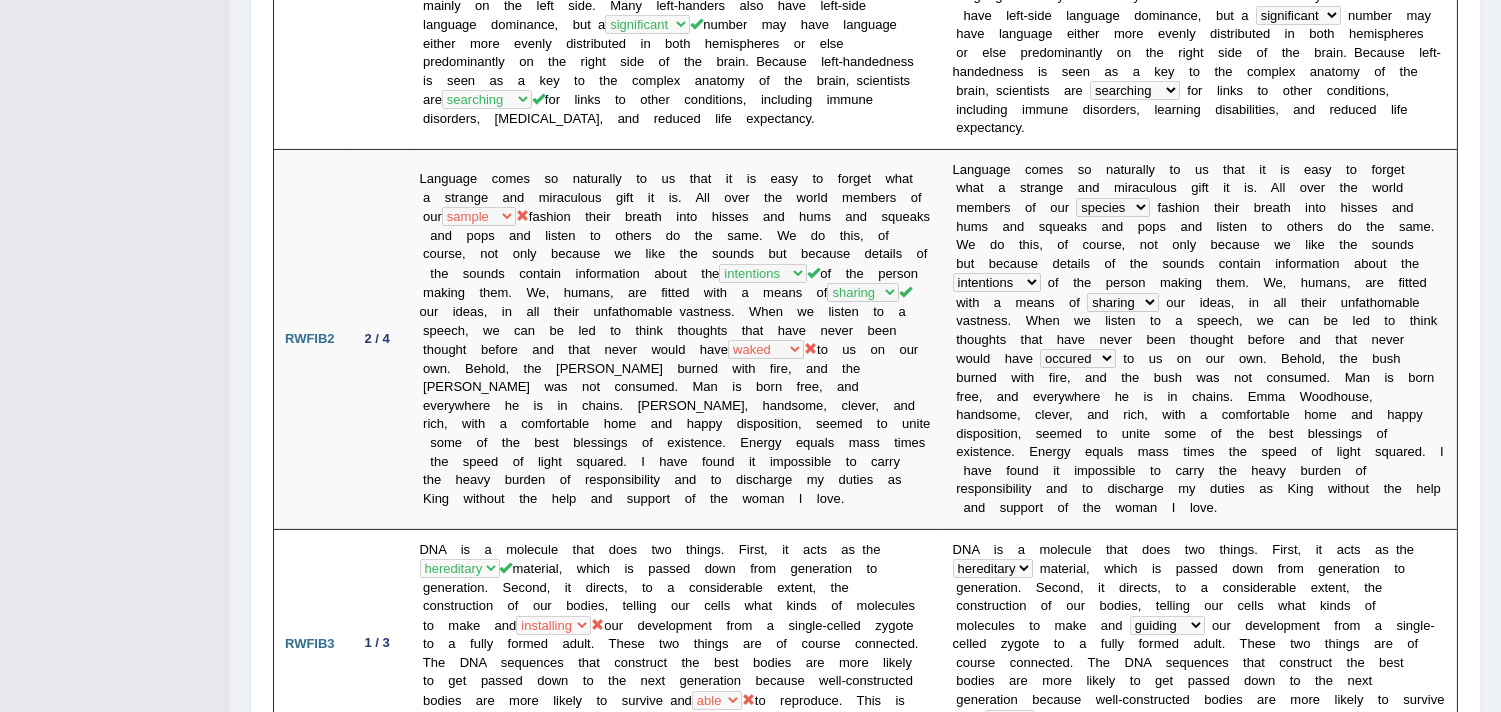 scroll, scrollTop: 683, scrollLeft: 0, axis: vertical 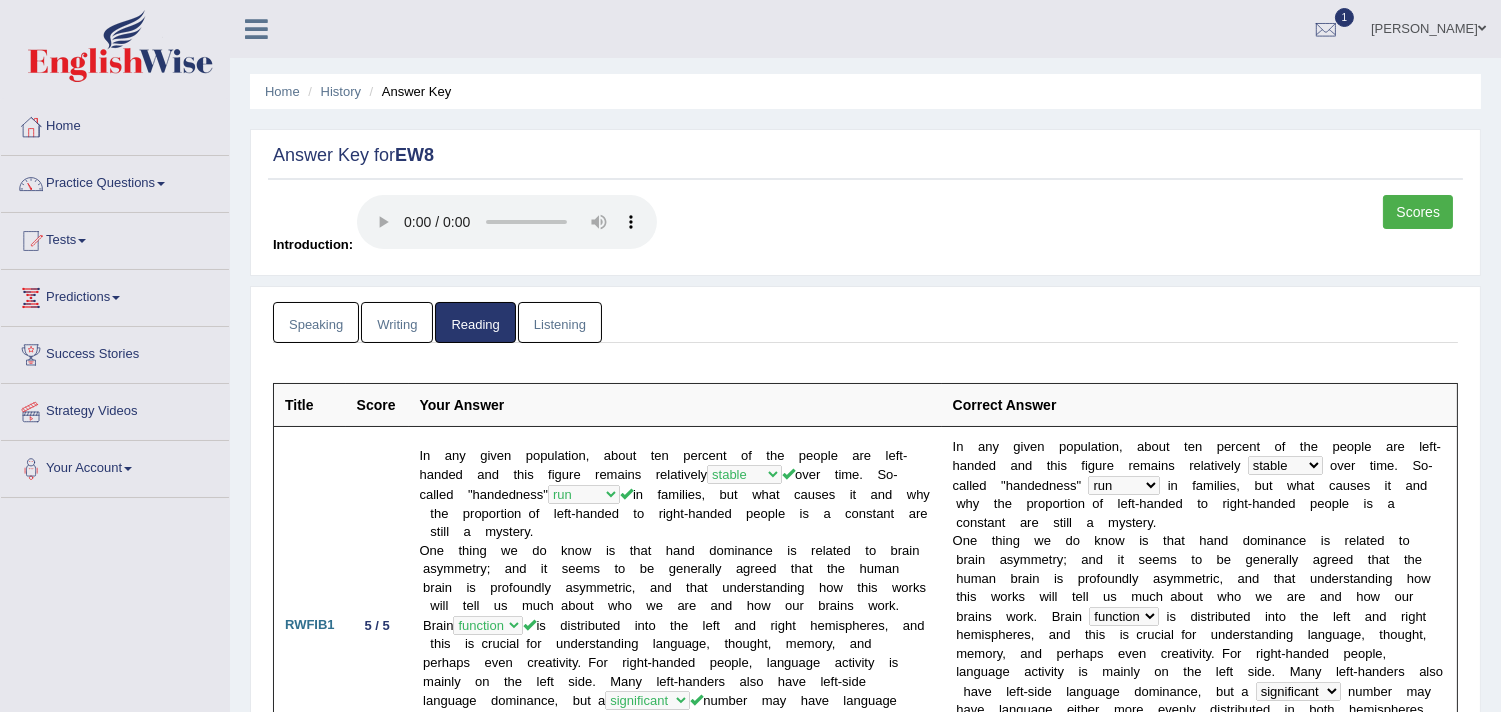 click on "Listening" at bounding box center [560, 322] 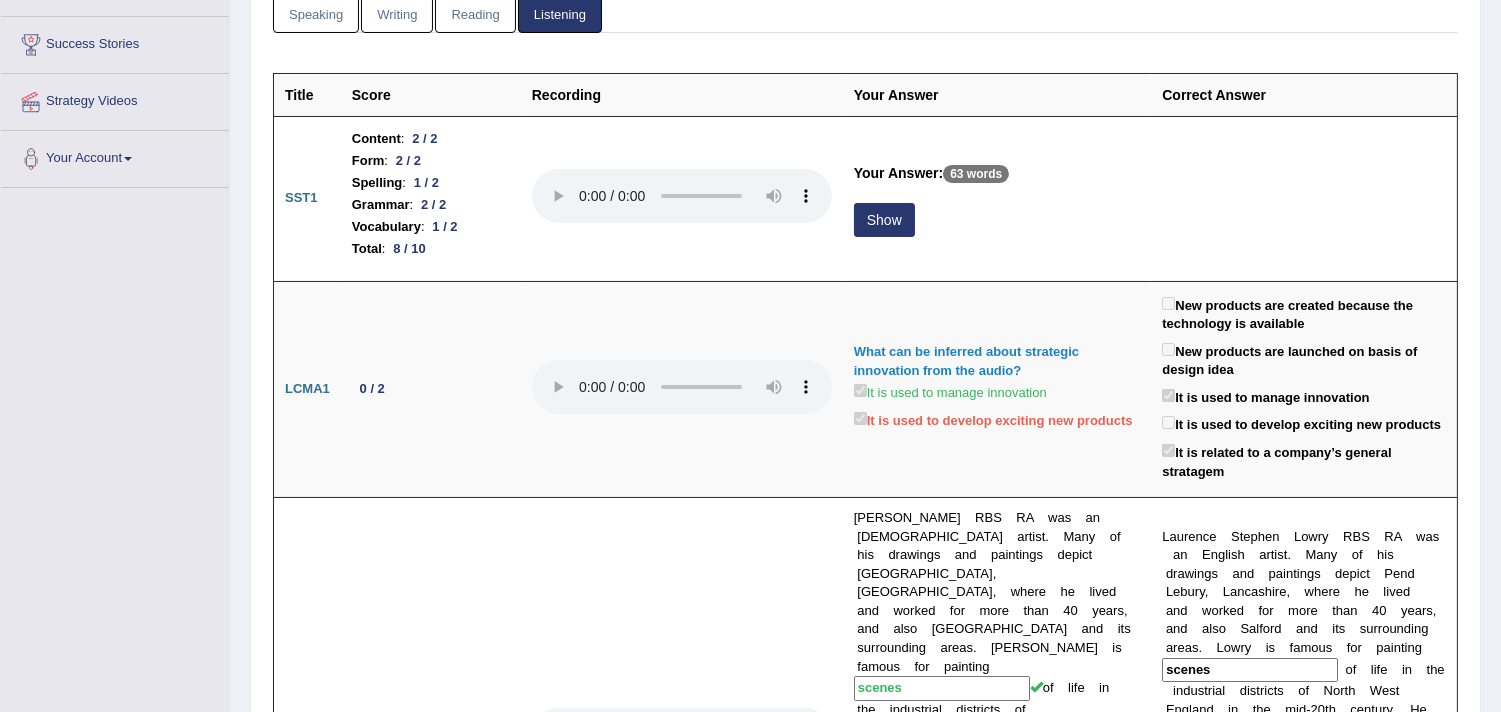 scroll, scrollTop: 428, scrollLeft: 0, axis: vertical 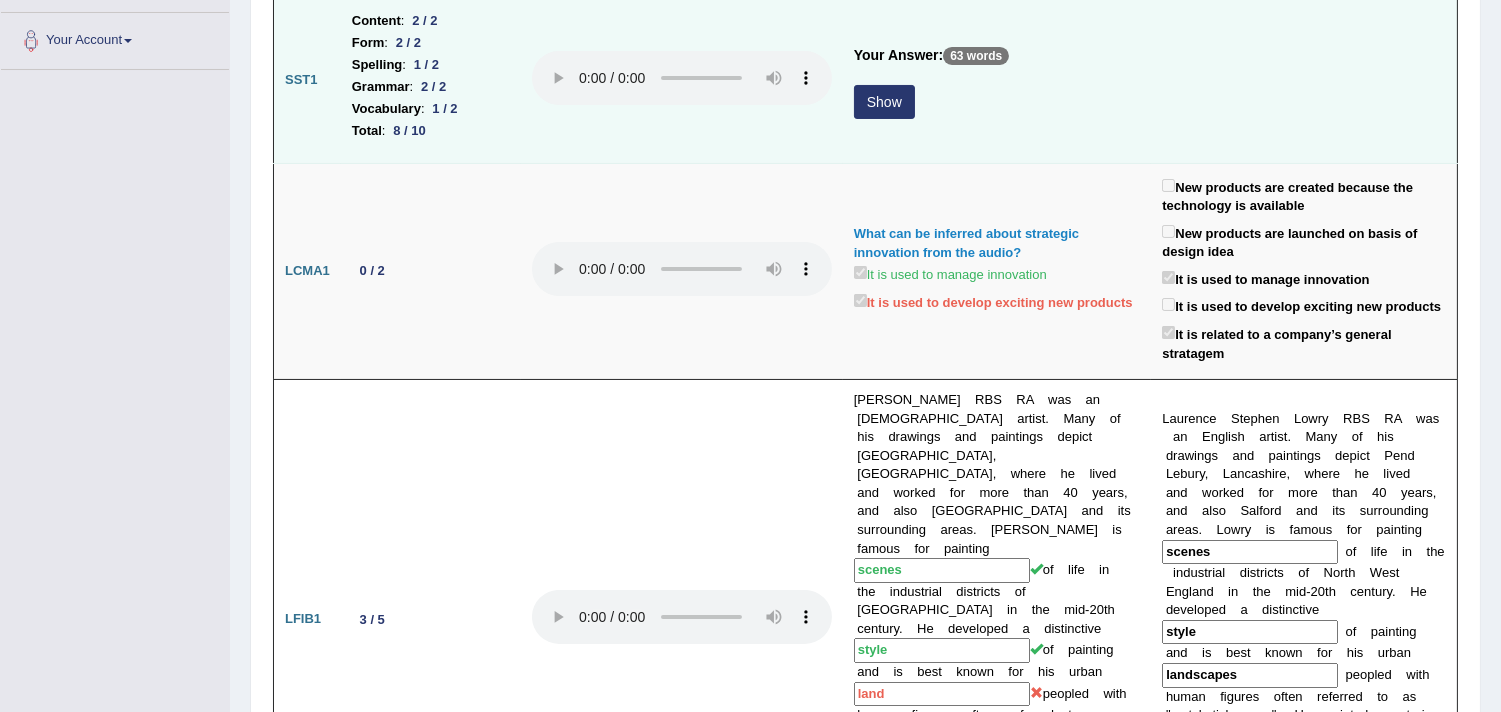 click on "Show" at bounding box center (884, 102) 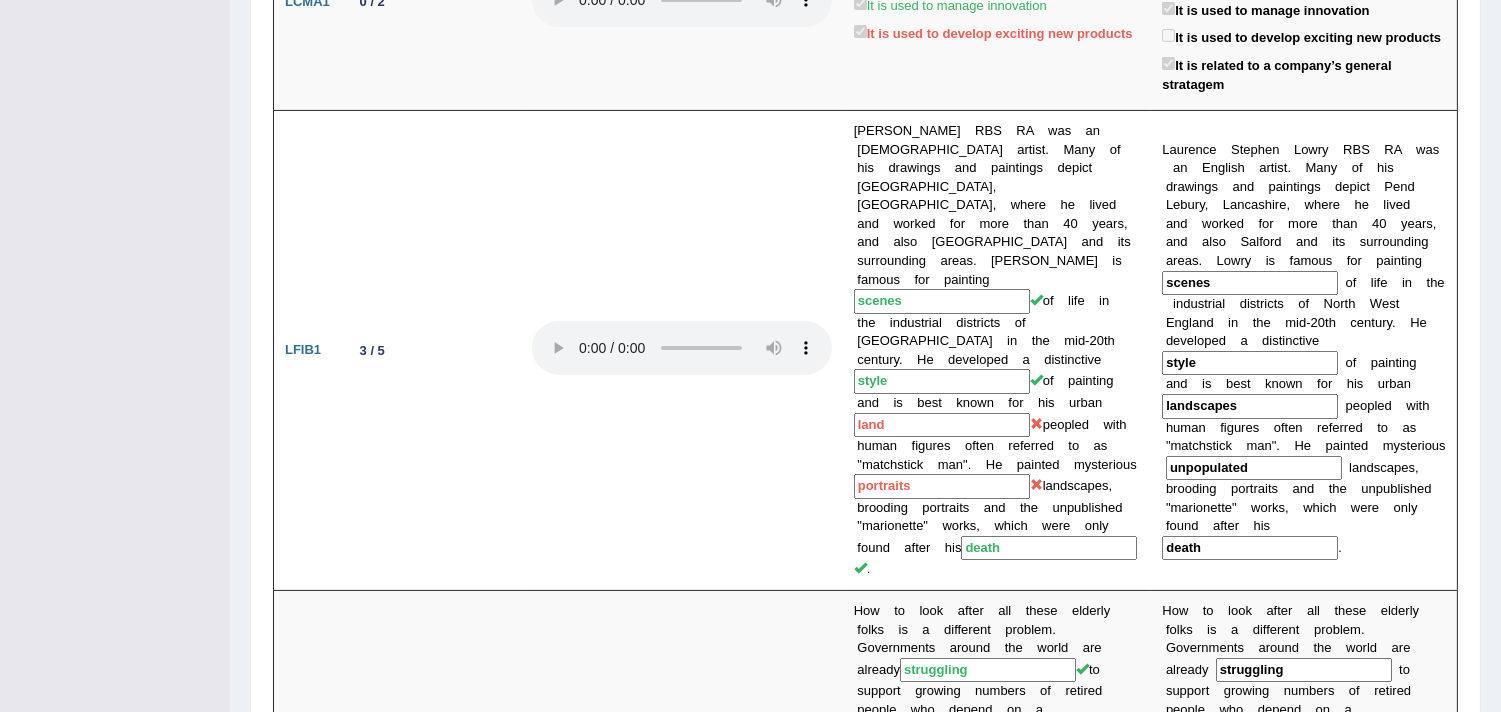 scroll, scrollTop: 881, scrollLeft: 0, axis: vertical 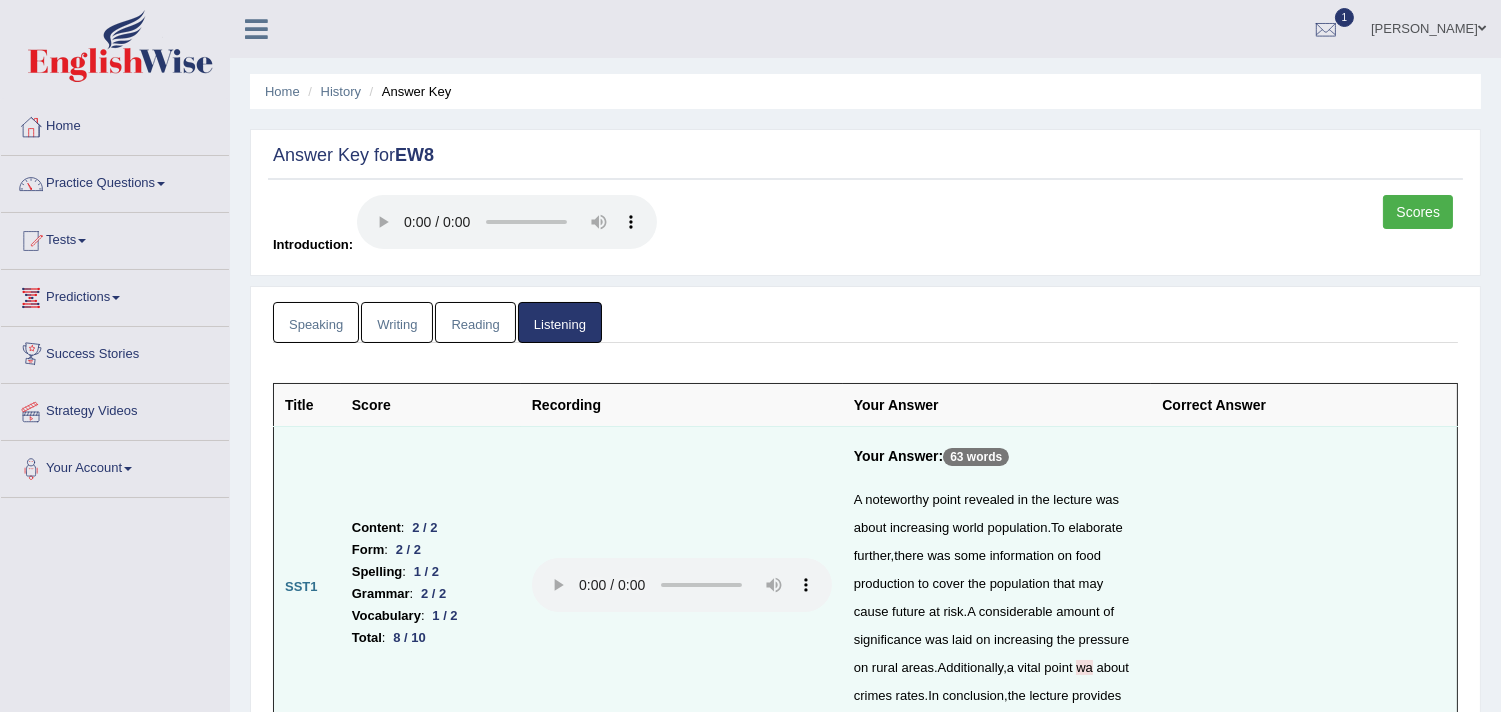 click on "Speaking" at bounding box center [316, 322] 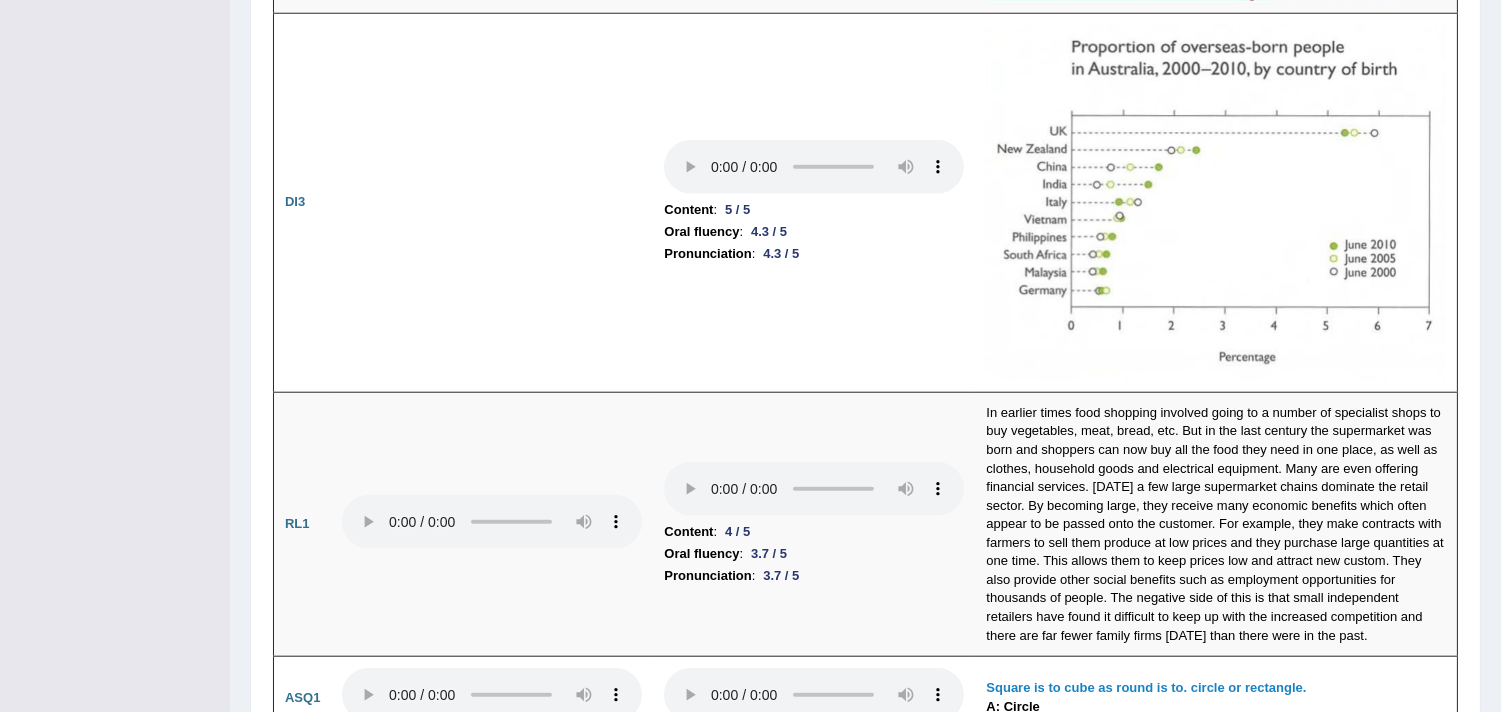 scroll, scrollTop: 0, scrollLeft: 0, axis: both 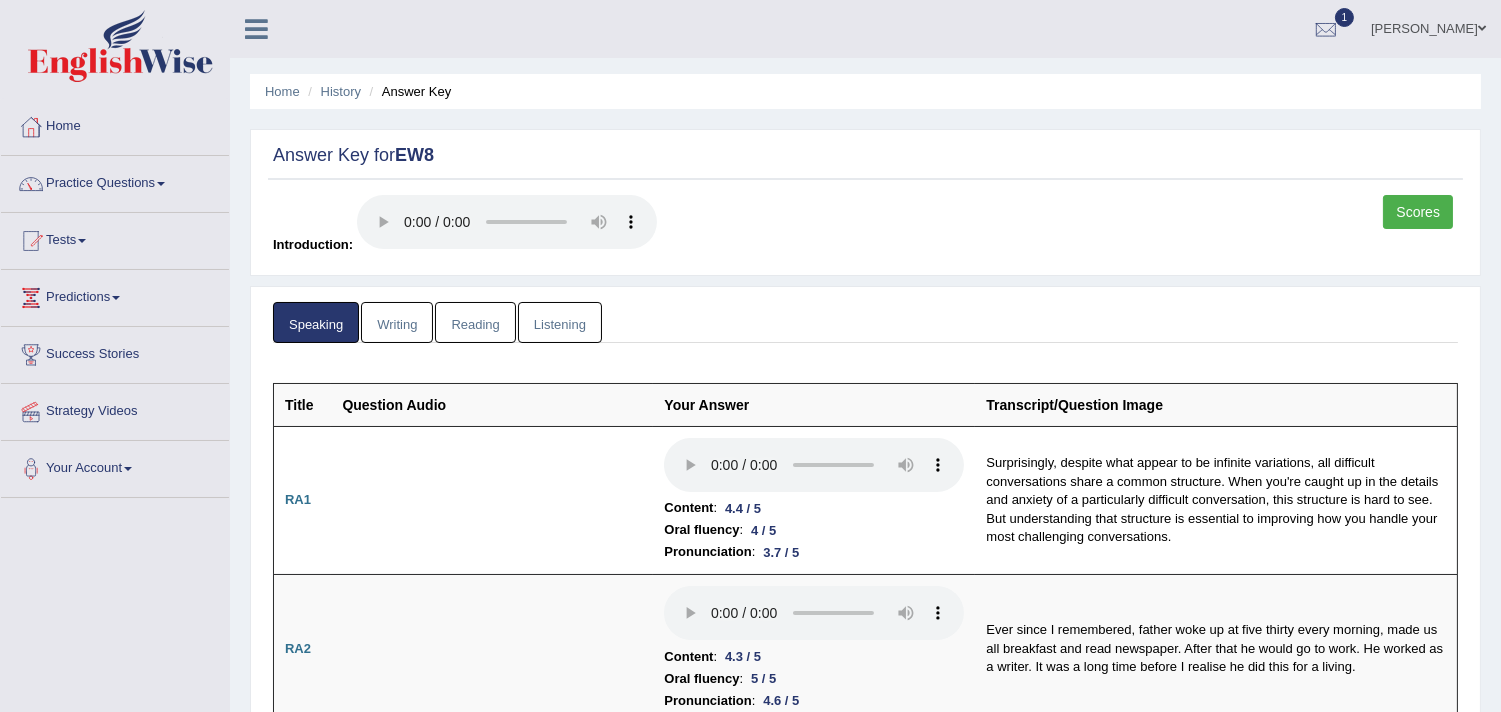 click on "Scores" at bounding box center [1418, 212] 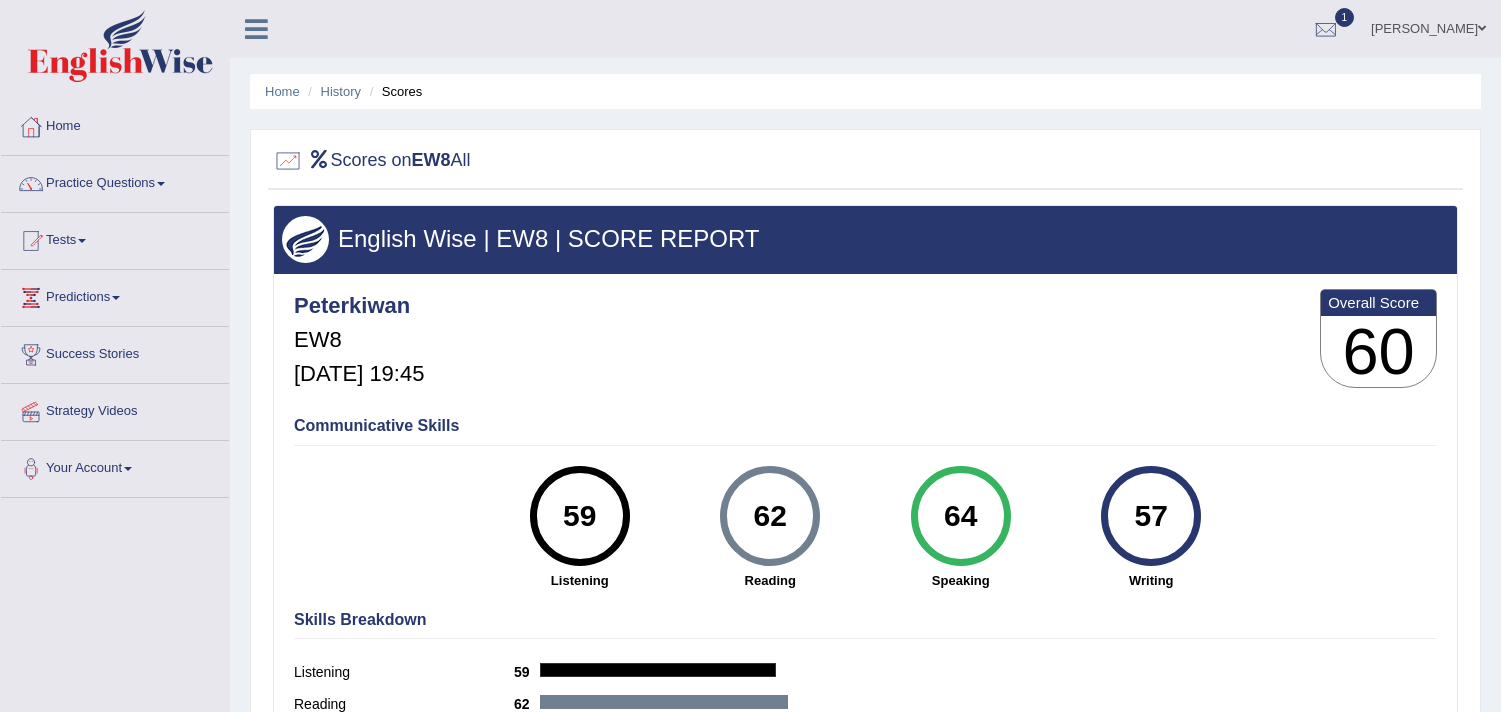 scroll, scrollTop: 0, scrollLeft: 0, axis: both 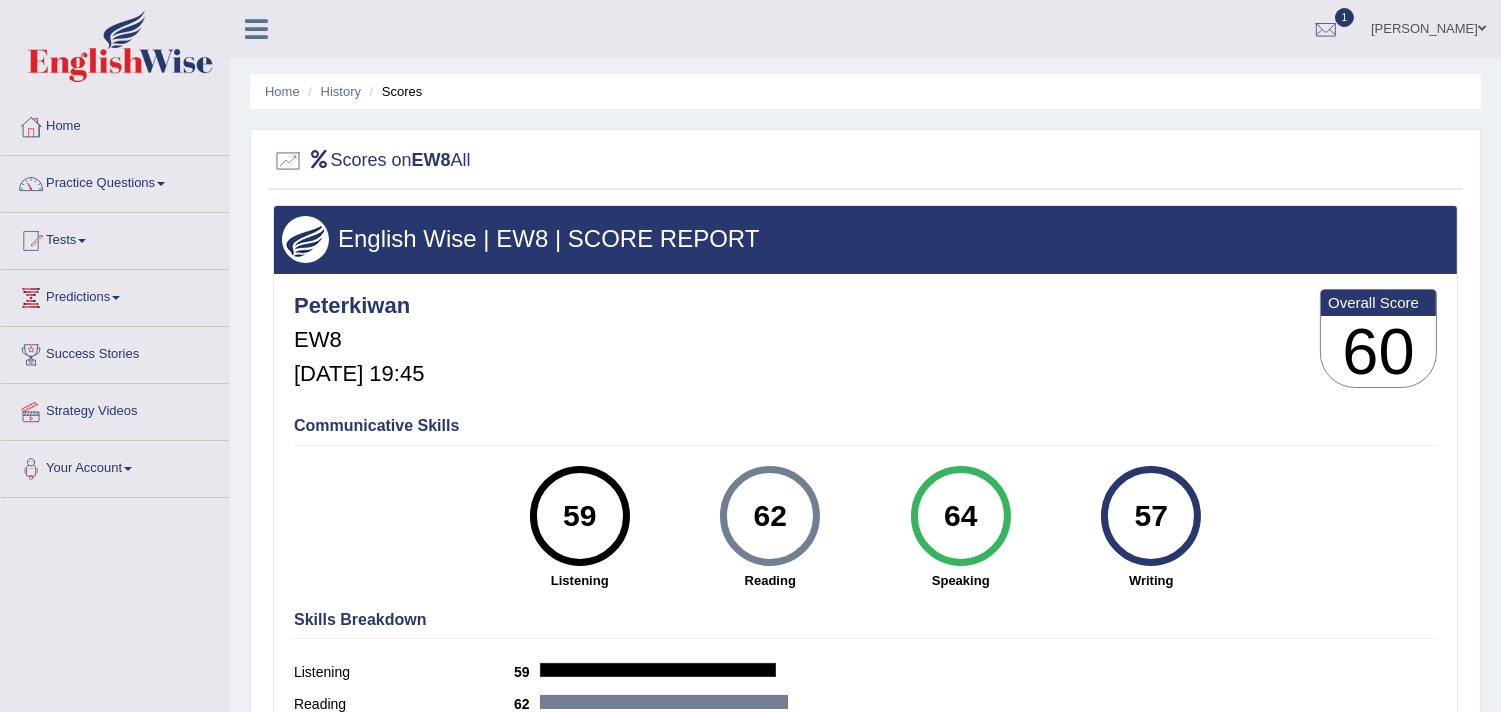 click on "1" at bounding box center (1345, 17) 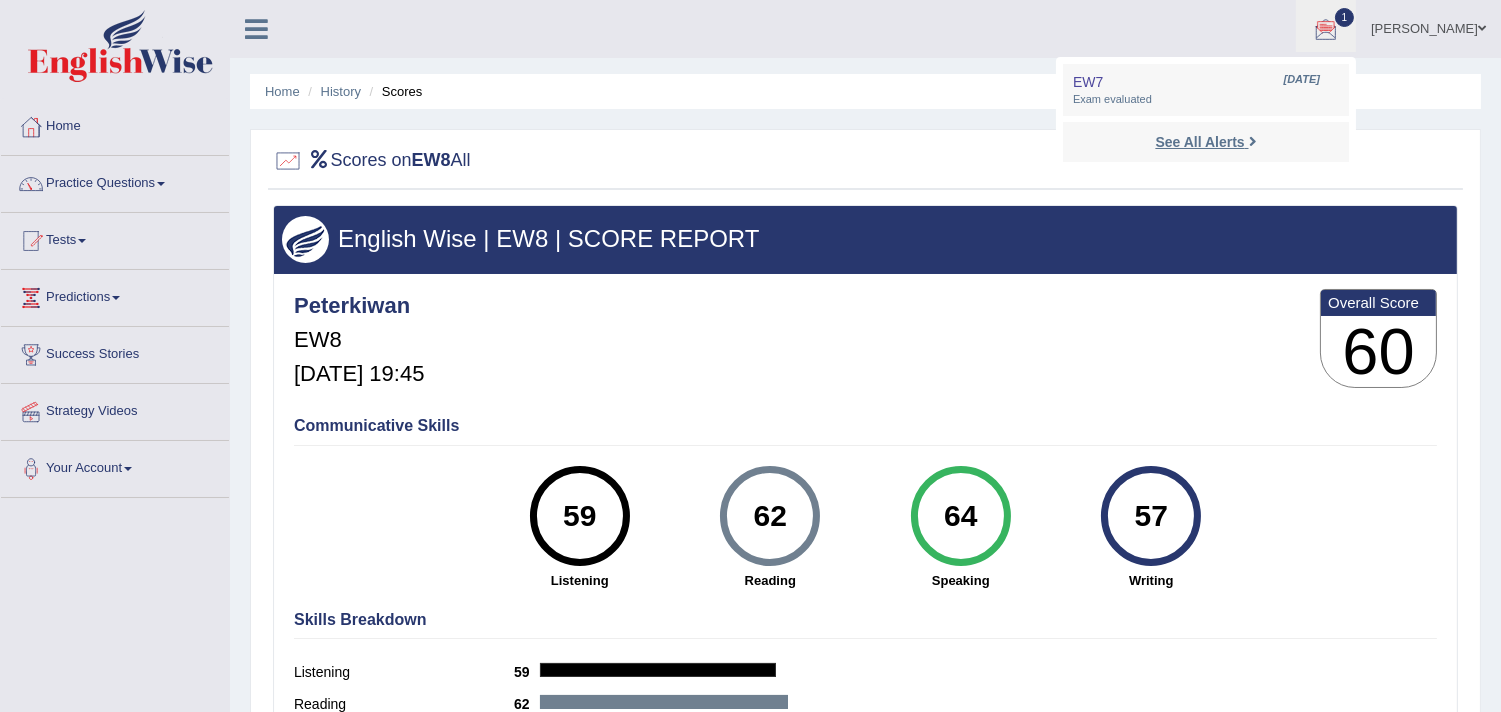 click on "See All Alerts" at bounding box center [1199, 142] 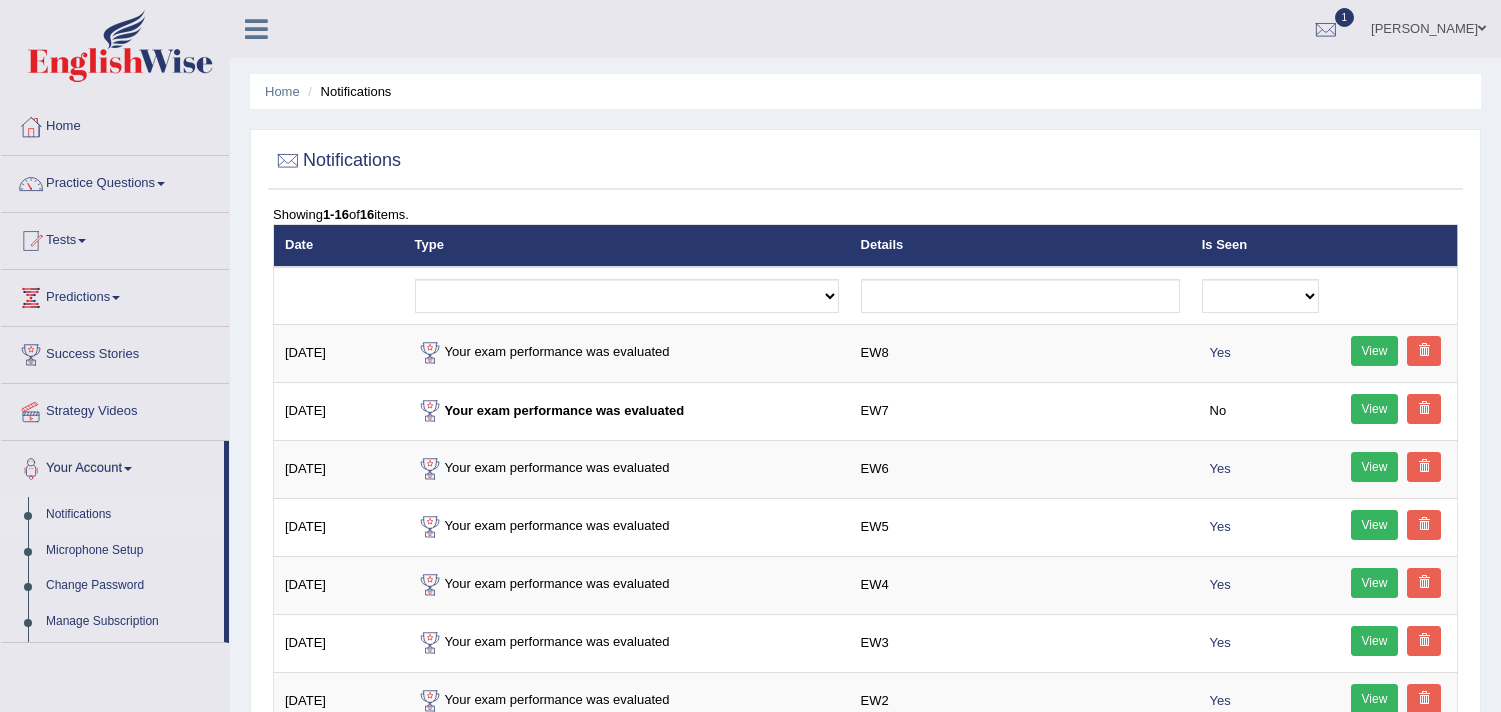 scroll, scrollTop: 0, scrollLeft: 0, axis: both 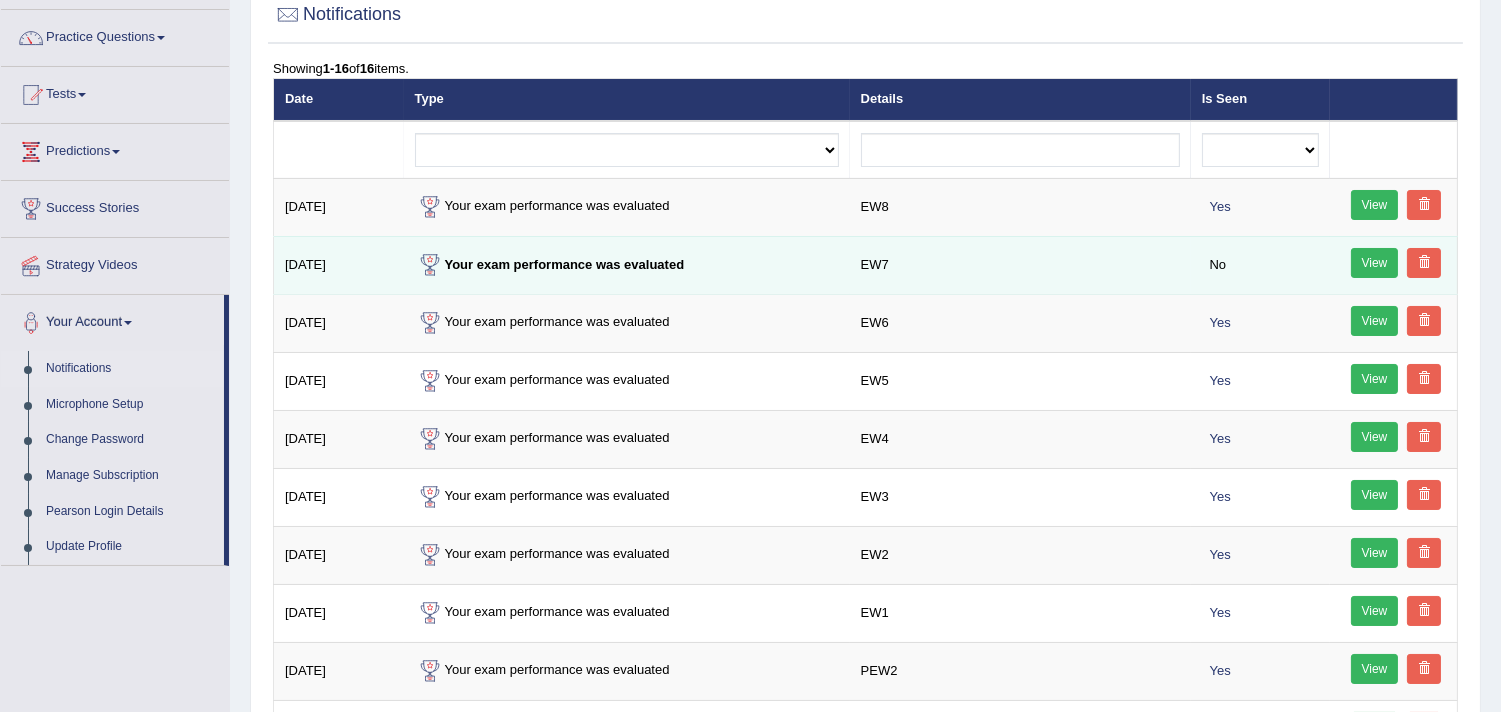 click on "View" at bounding box center (1375, 263) 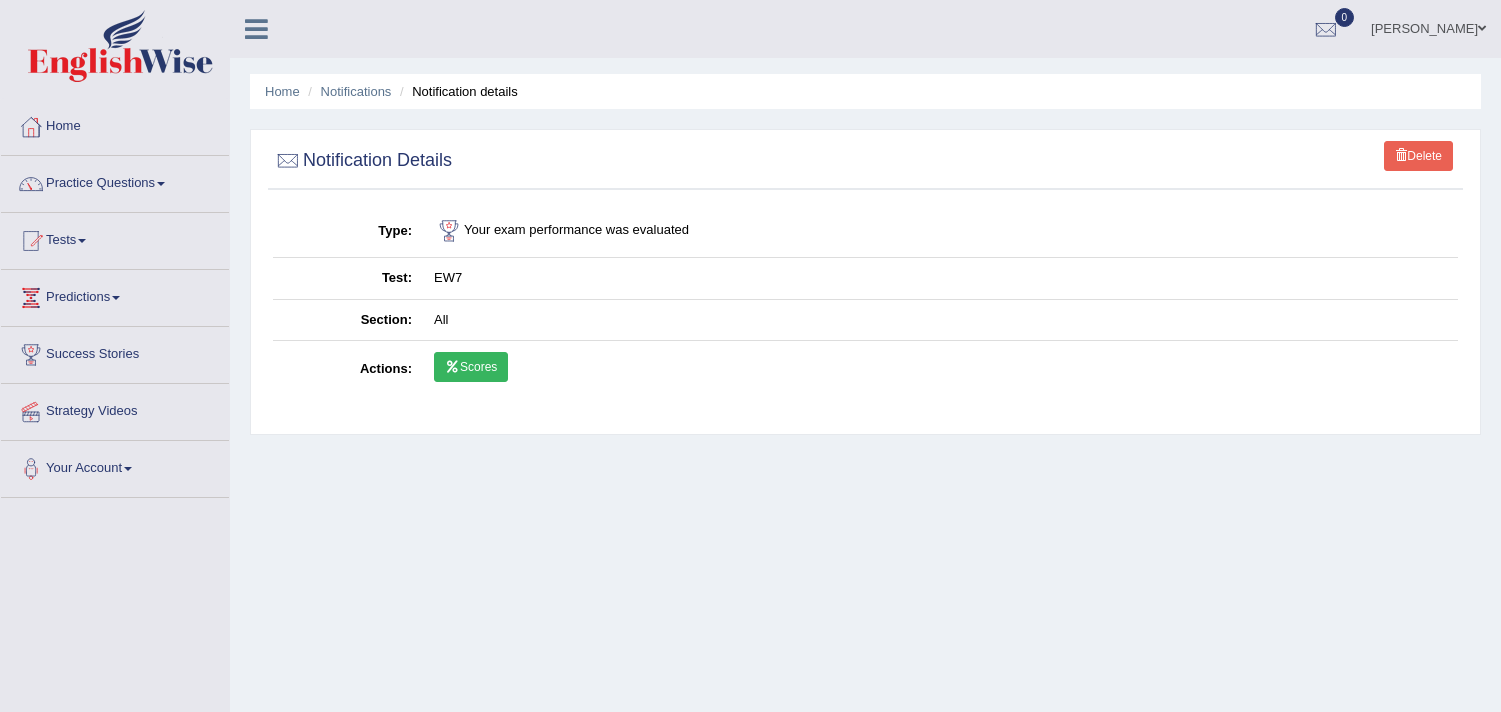 scroll, scrollTop: 0, scrollLeft: 0, axis: both 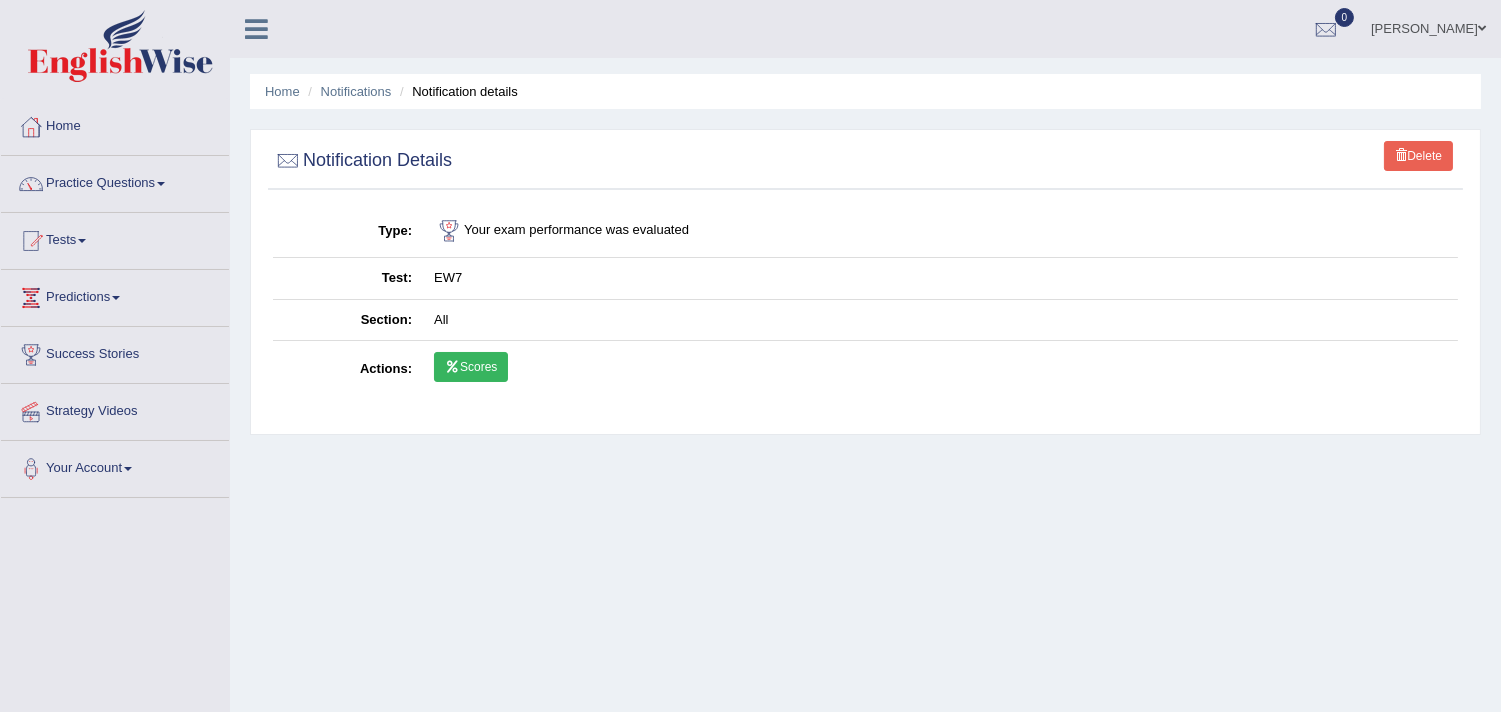 click on "Scores" at bounding box center [471, 367] 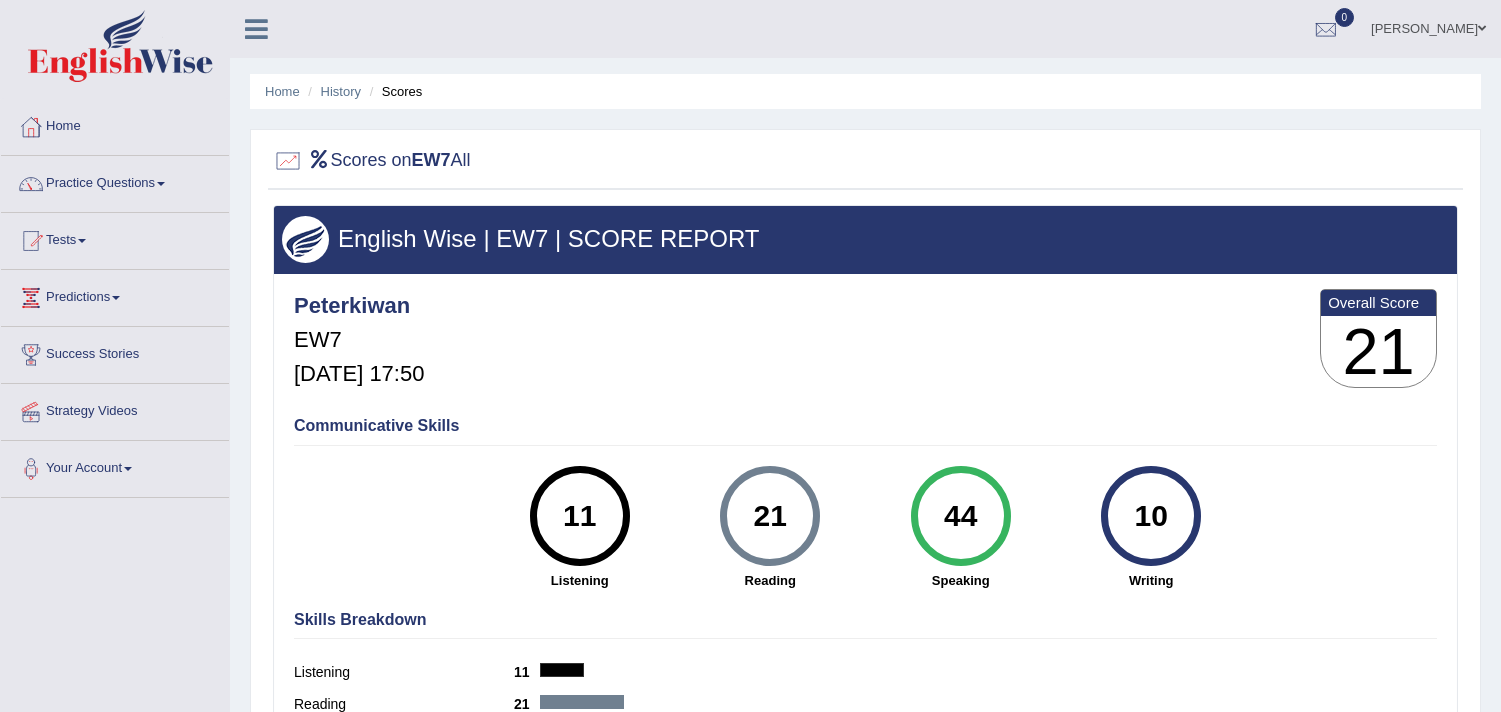 scroll, scrollTop: 0, scrollLeft: 0, axis: both 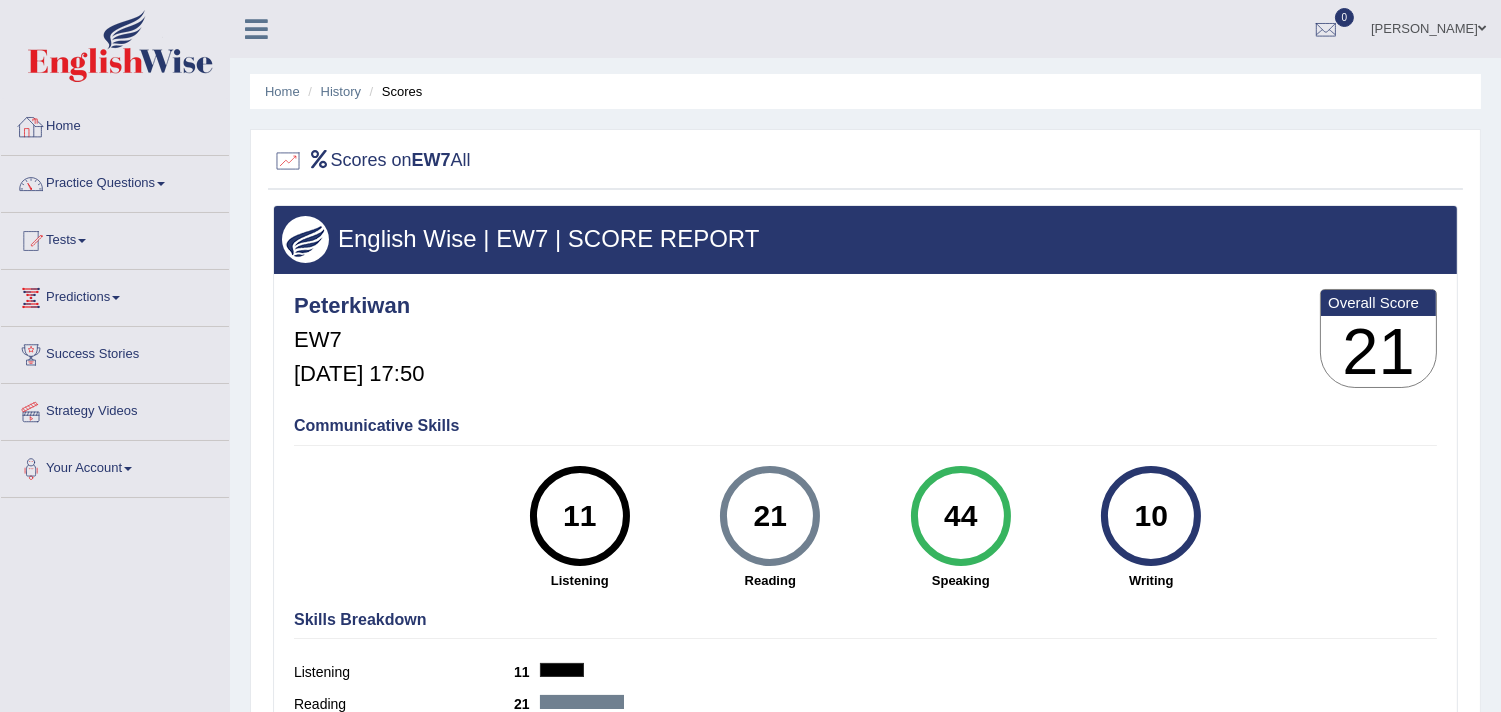 click on "Home" at bounding box center (115, 124) 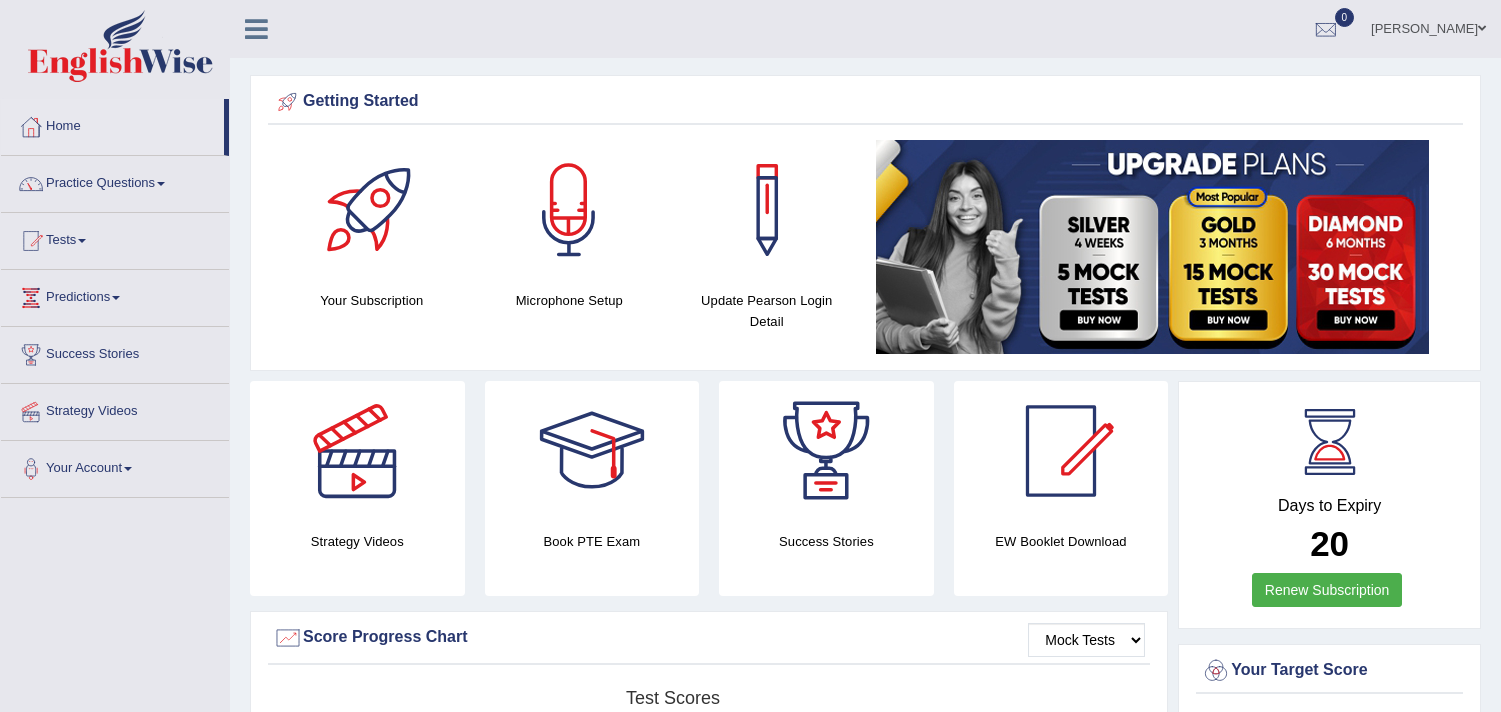 scroll, scrollTop: 0, scrollLeft: 0, axis: both 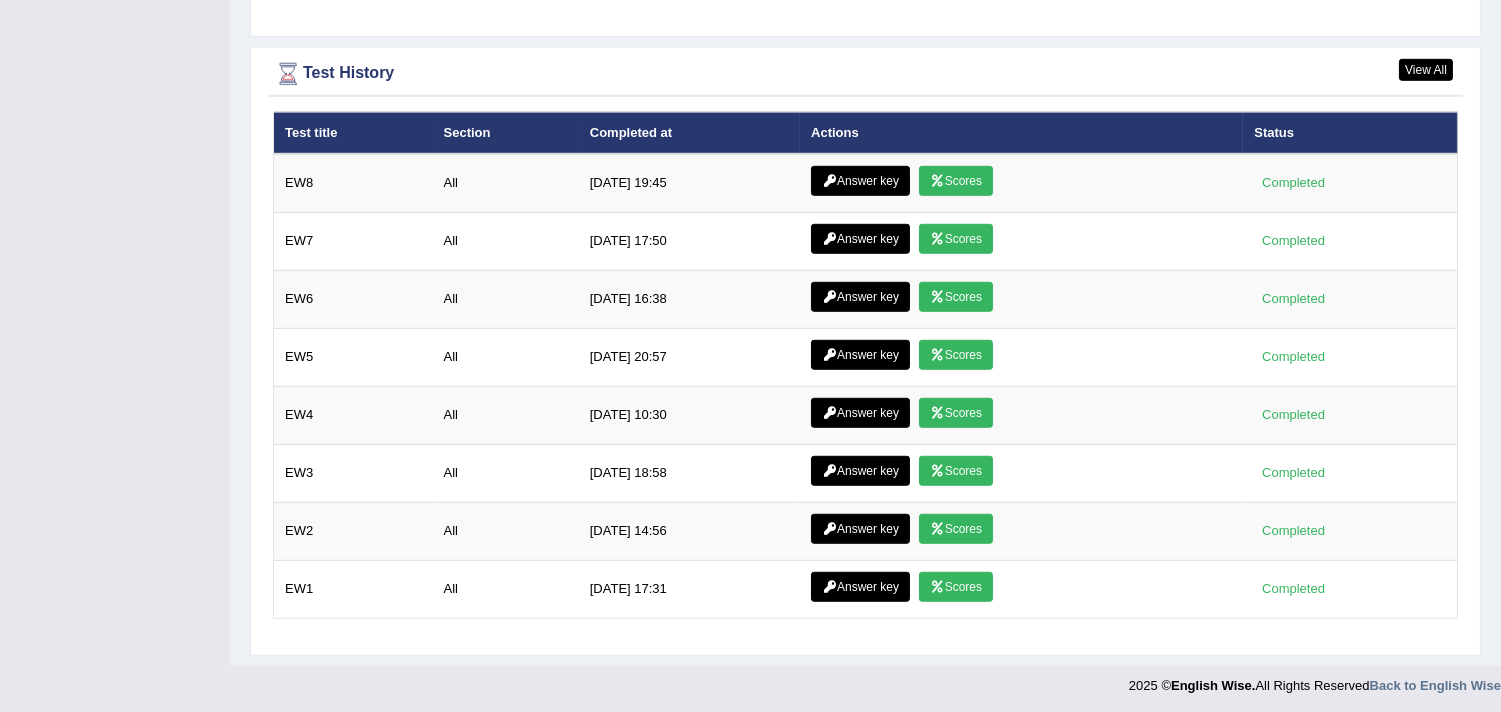 drag, startPoint x: 1514, startPoint y: 47, endPoint x: 1481, endPoint y: 608, distance: 561.9697 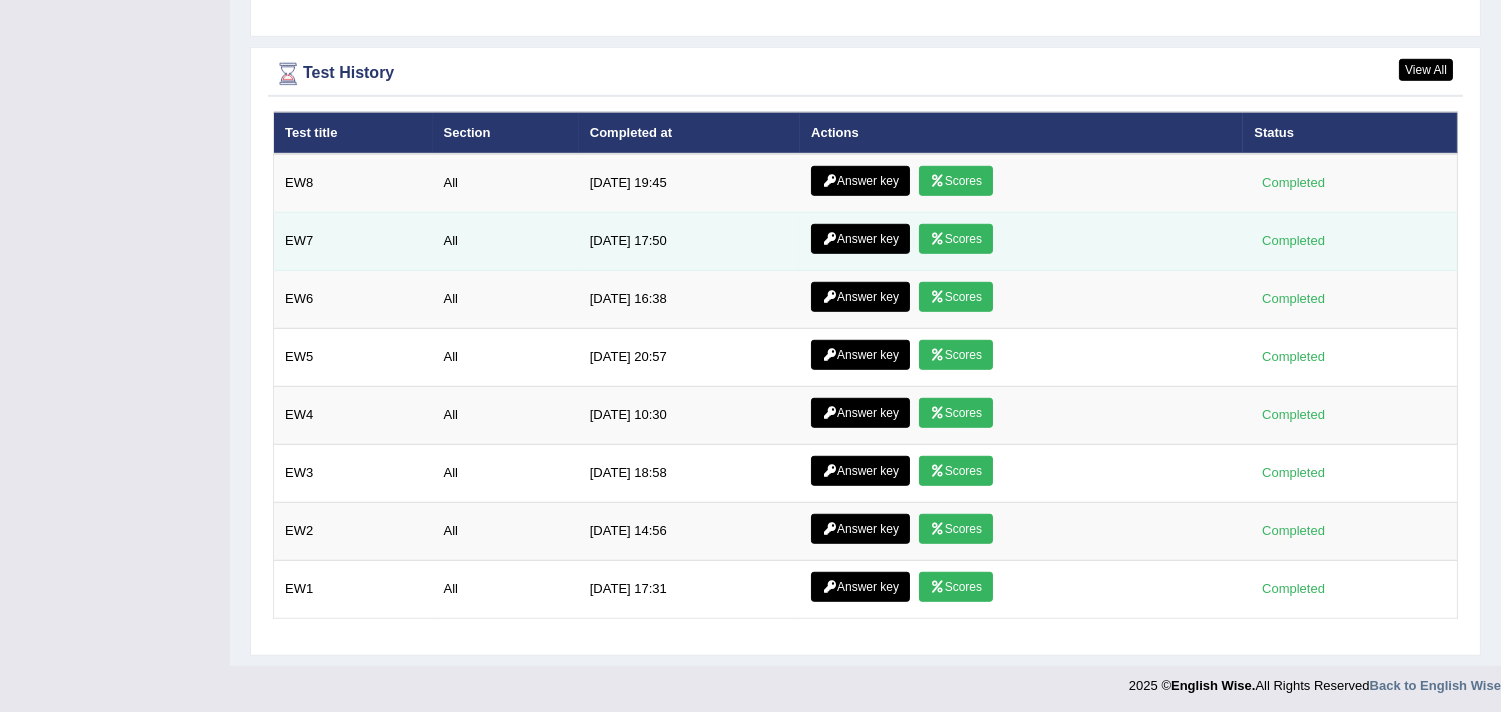 click on "Answer key" at bounding box center (860, 239) 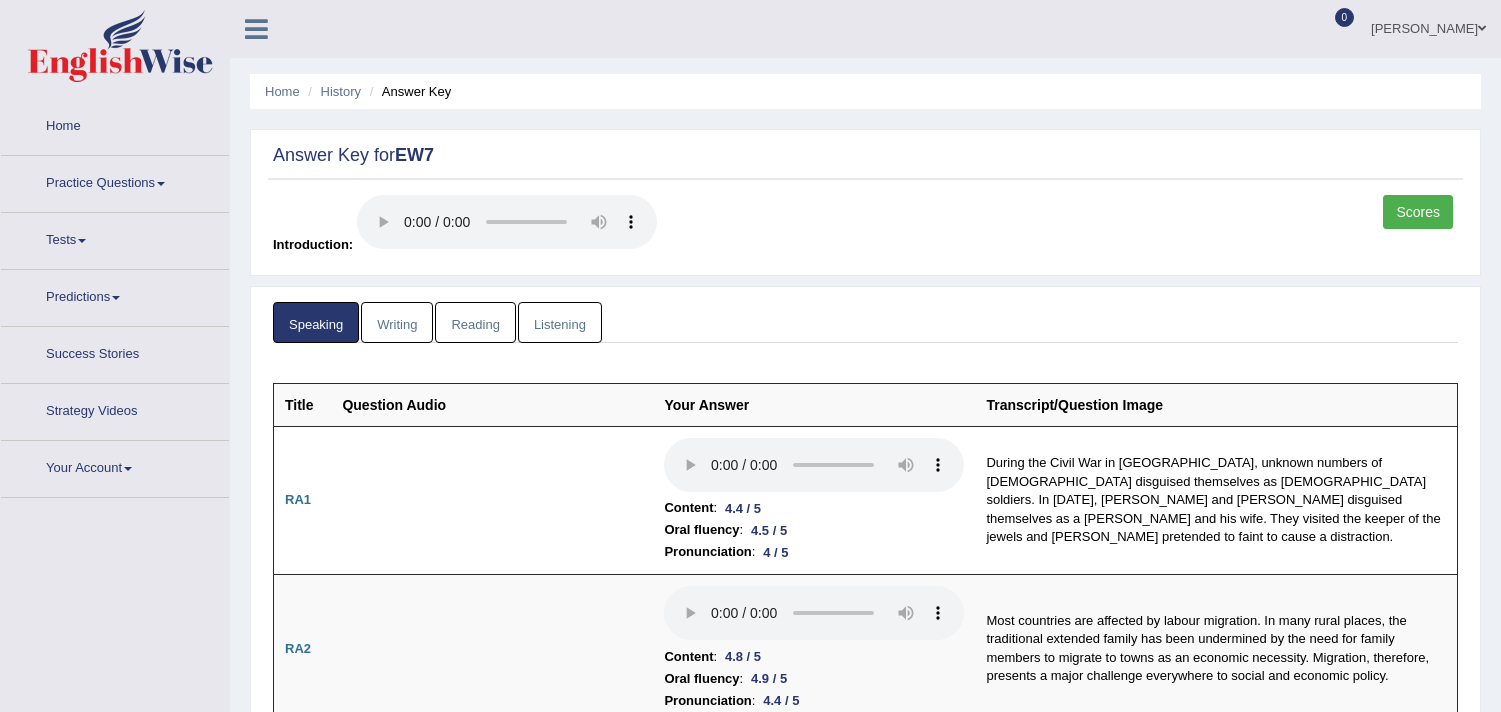 scroll, scrollTop: 0, scrollLeft: 0, axis: both 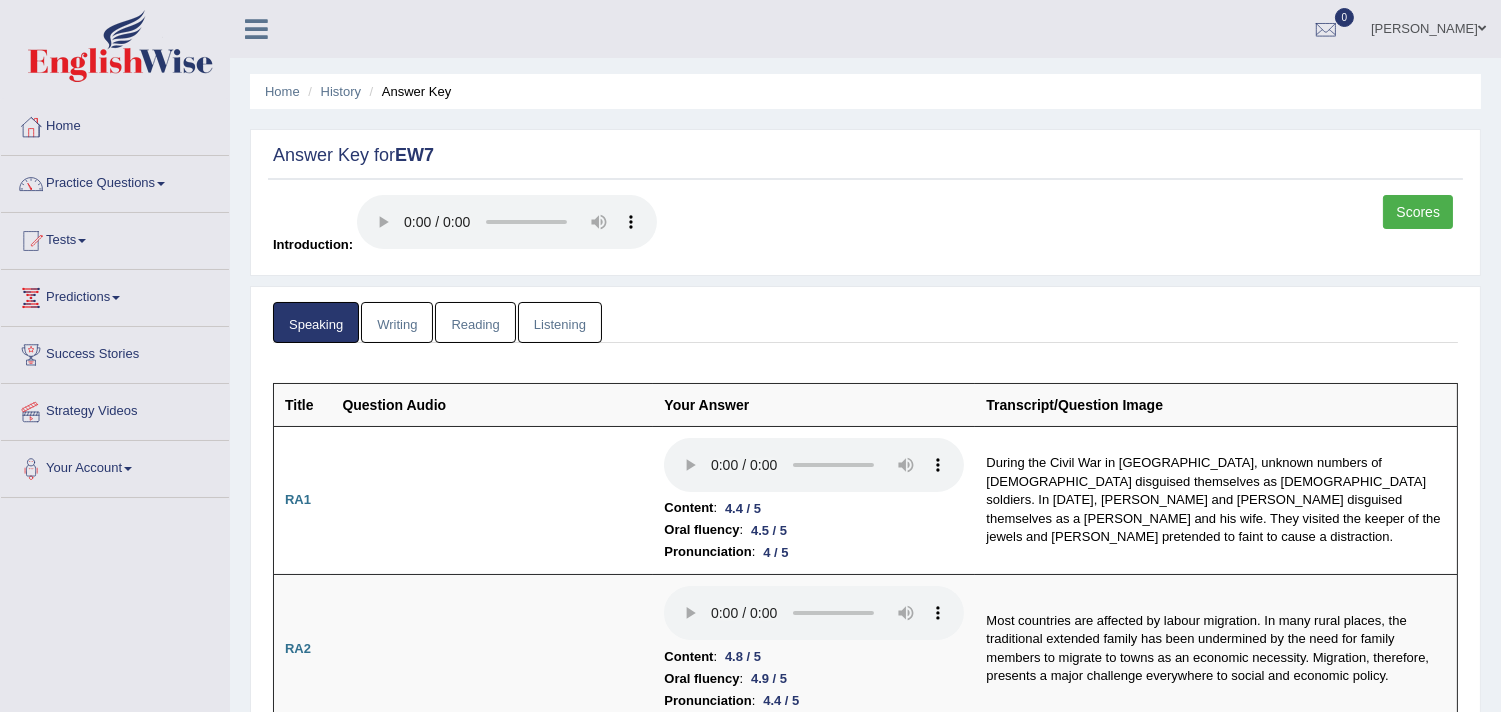 click on "Writing" at bounding box center [397, 322] 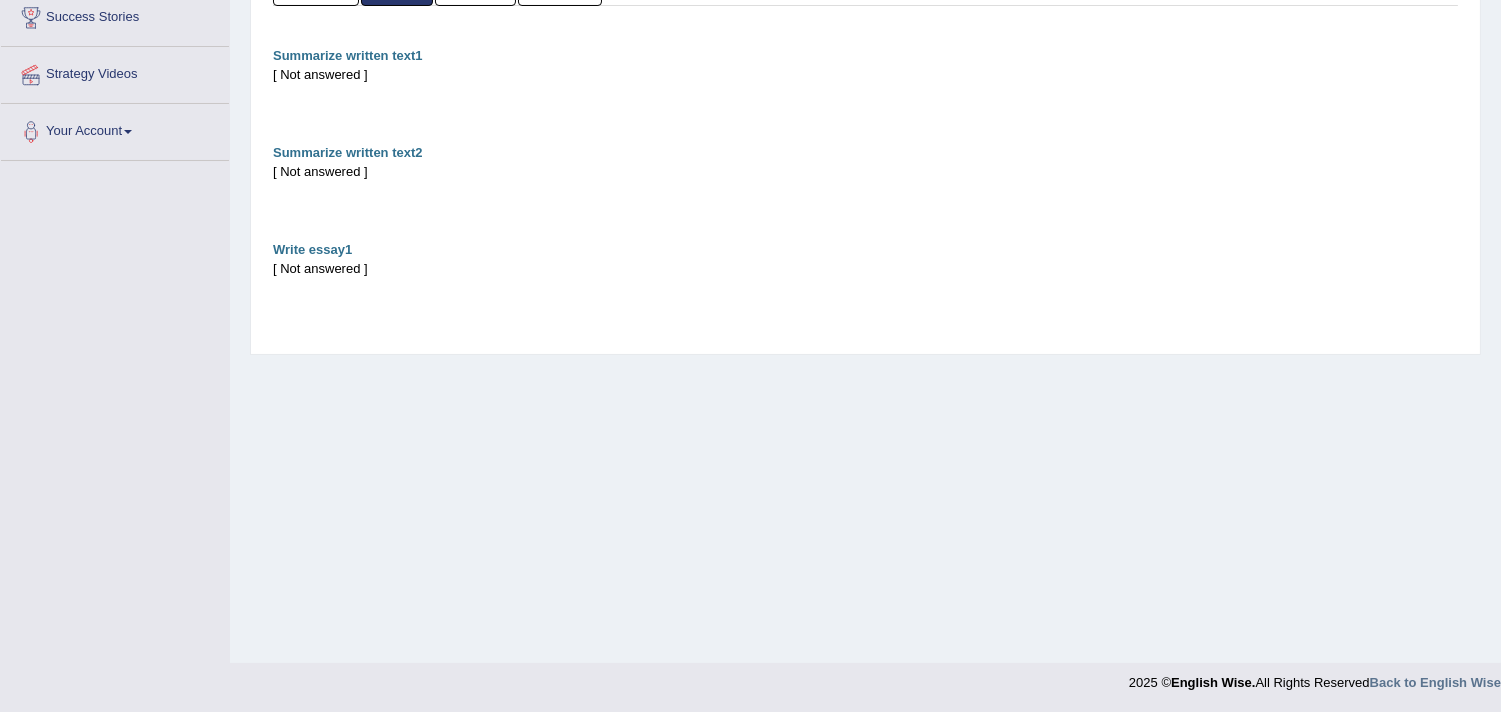 scroll, scrollTop: 0, scrollLeft: 0, axis: both 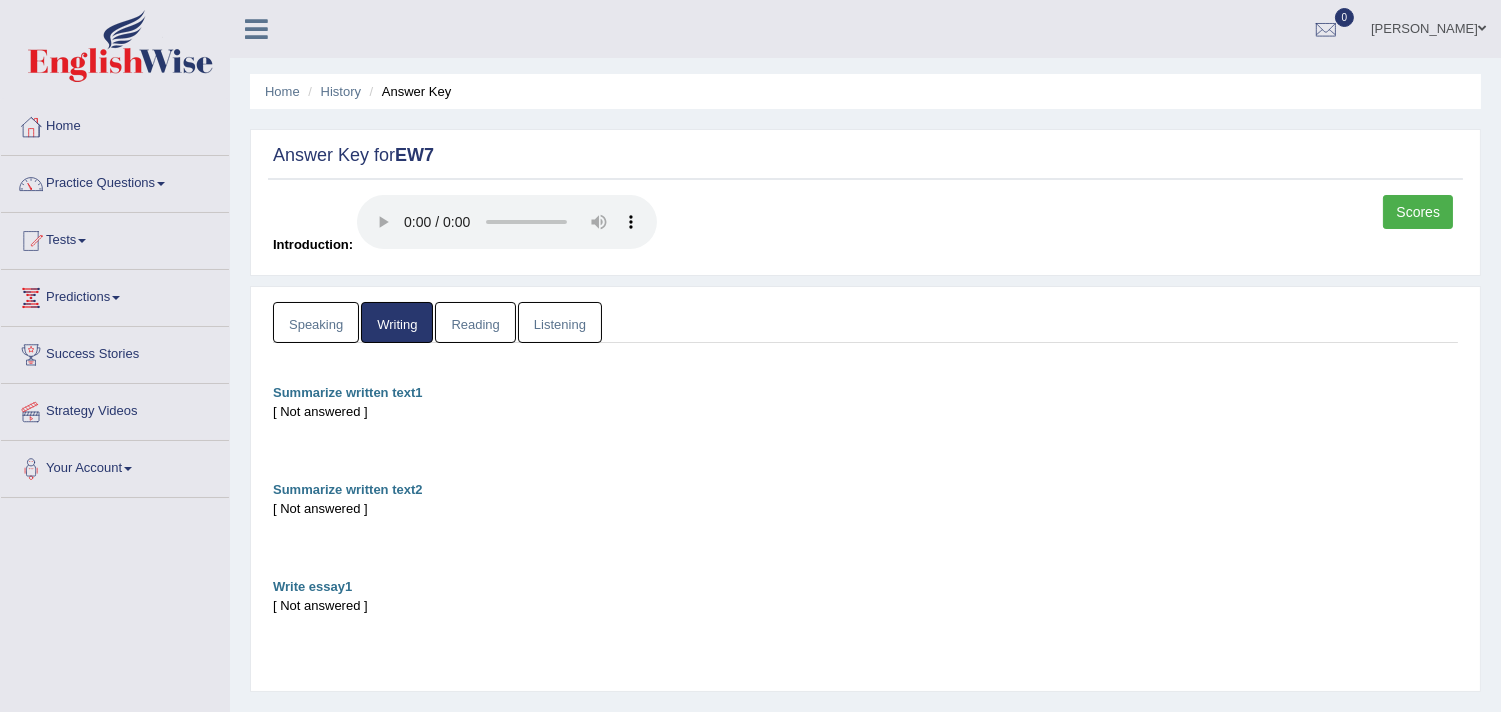 click on "Reading" at bounding box center [475, 322] 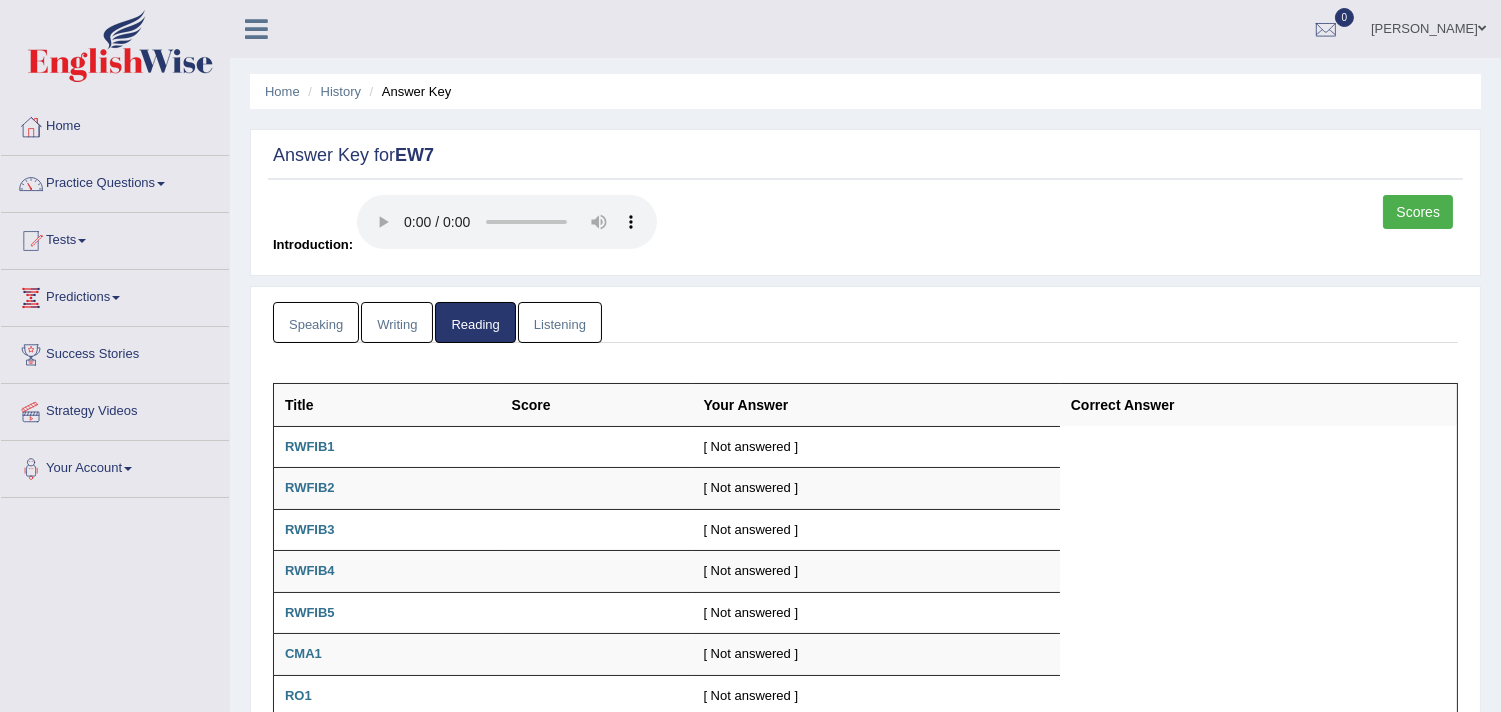 click on "Listening" at bounding box center [560, 322] 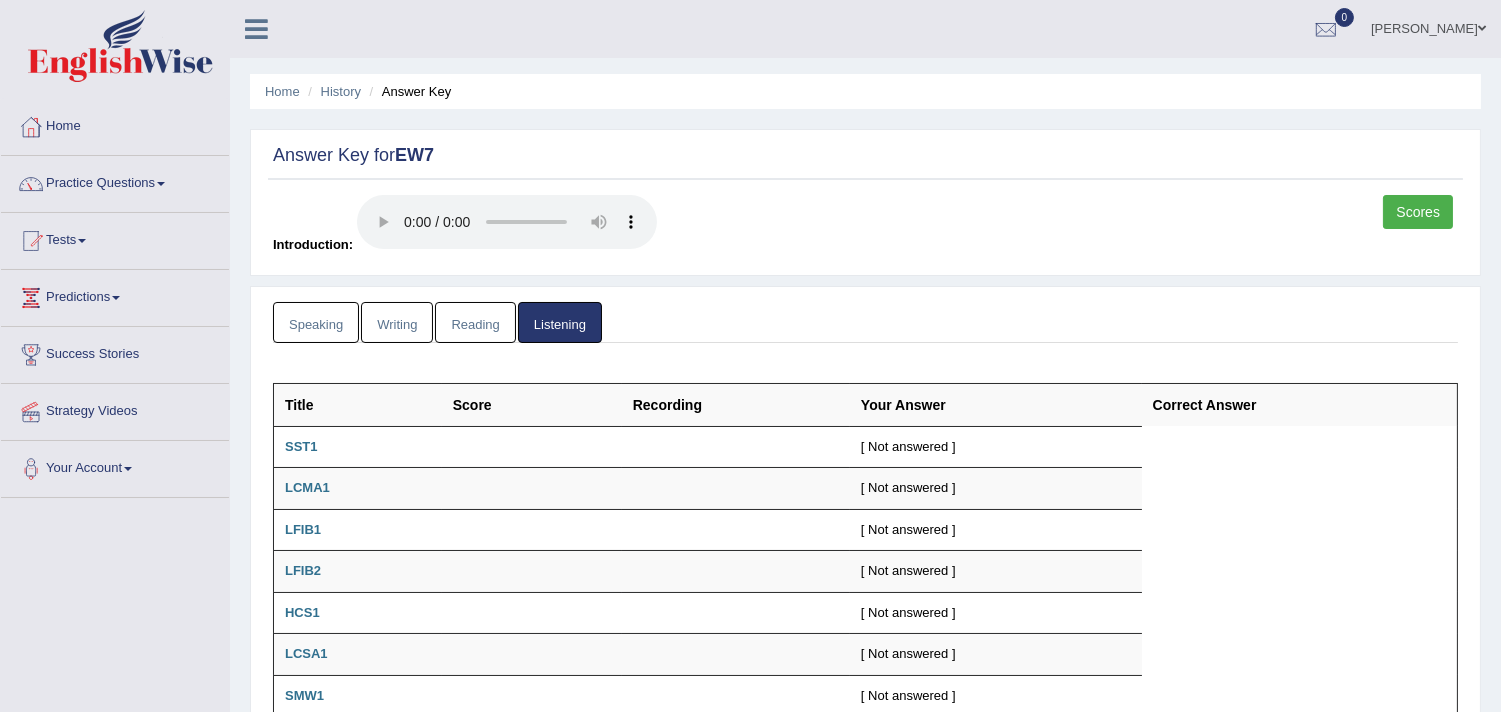 click on "Scores" at bounding box center [1418, 212] 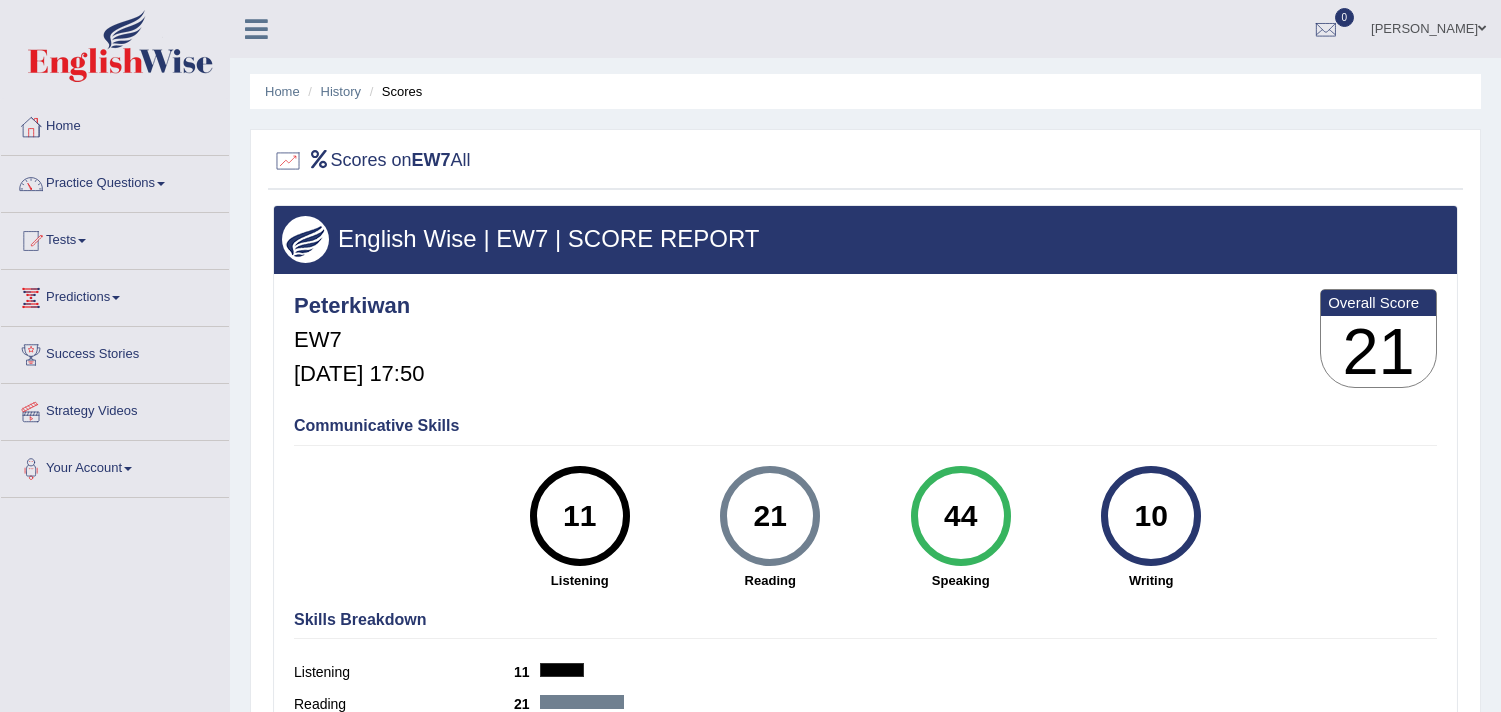 scroll, scrollTop: 0, scrollLeft: 0, axis: both 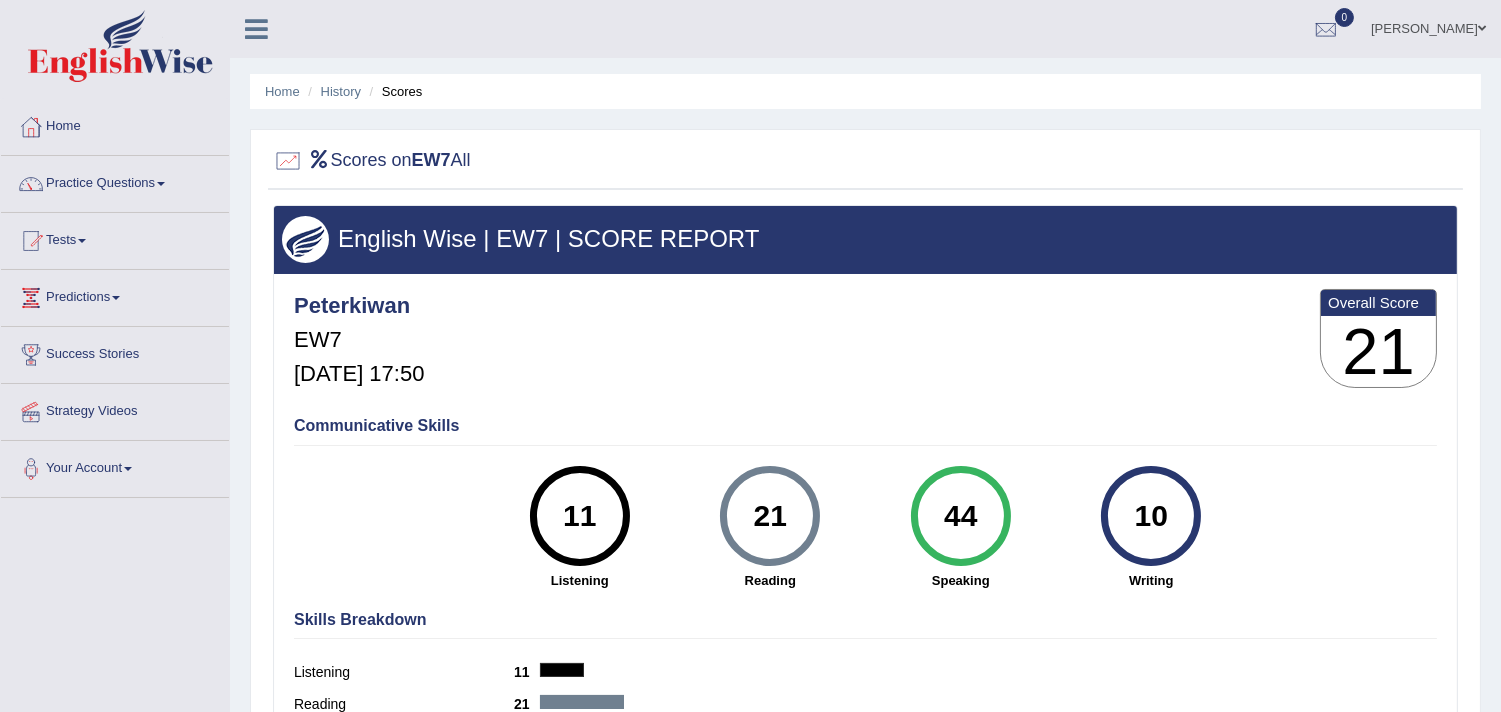 click on "Home" at bounding box center [115, 124] 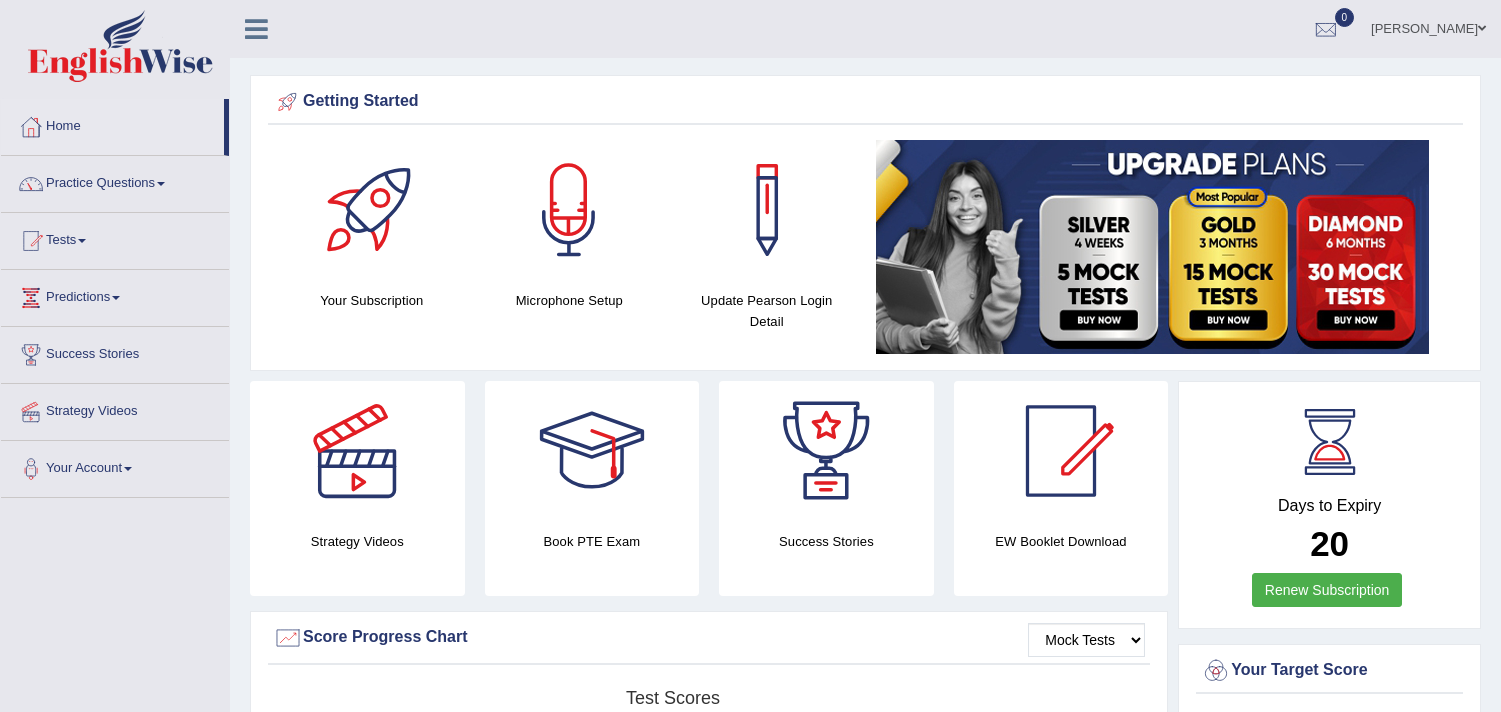 scroll, scrollTop: 0, scrollLeft: 0, axis: both 